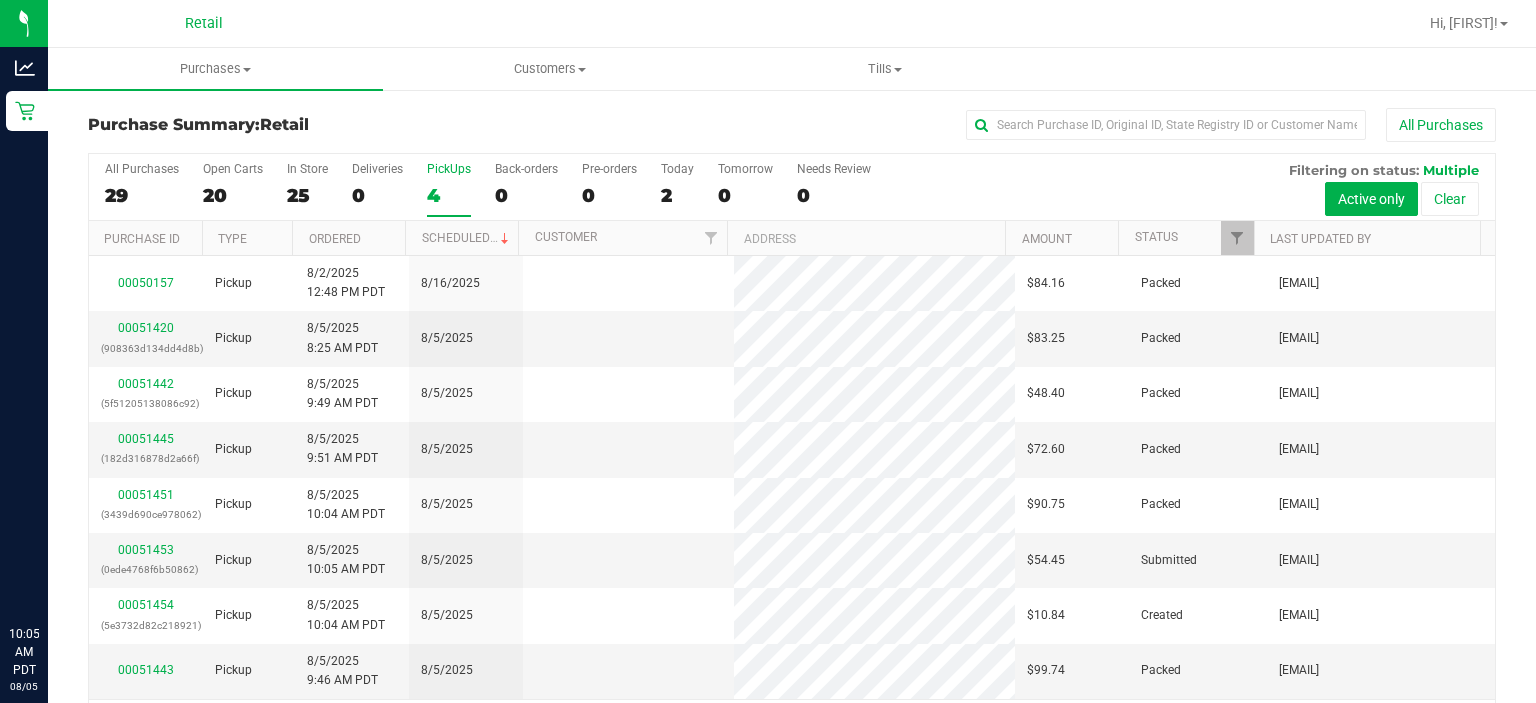 scroll, scrollTop: 0, scrollLeft: 0, axis: both 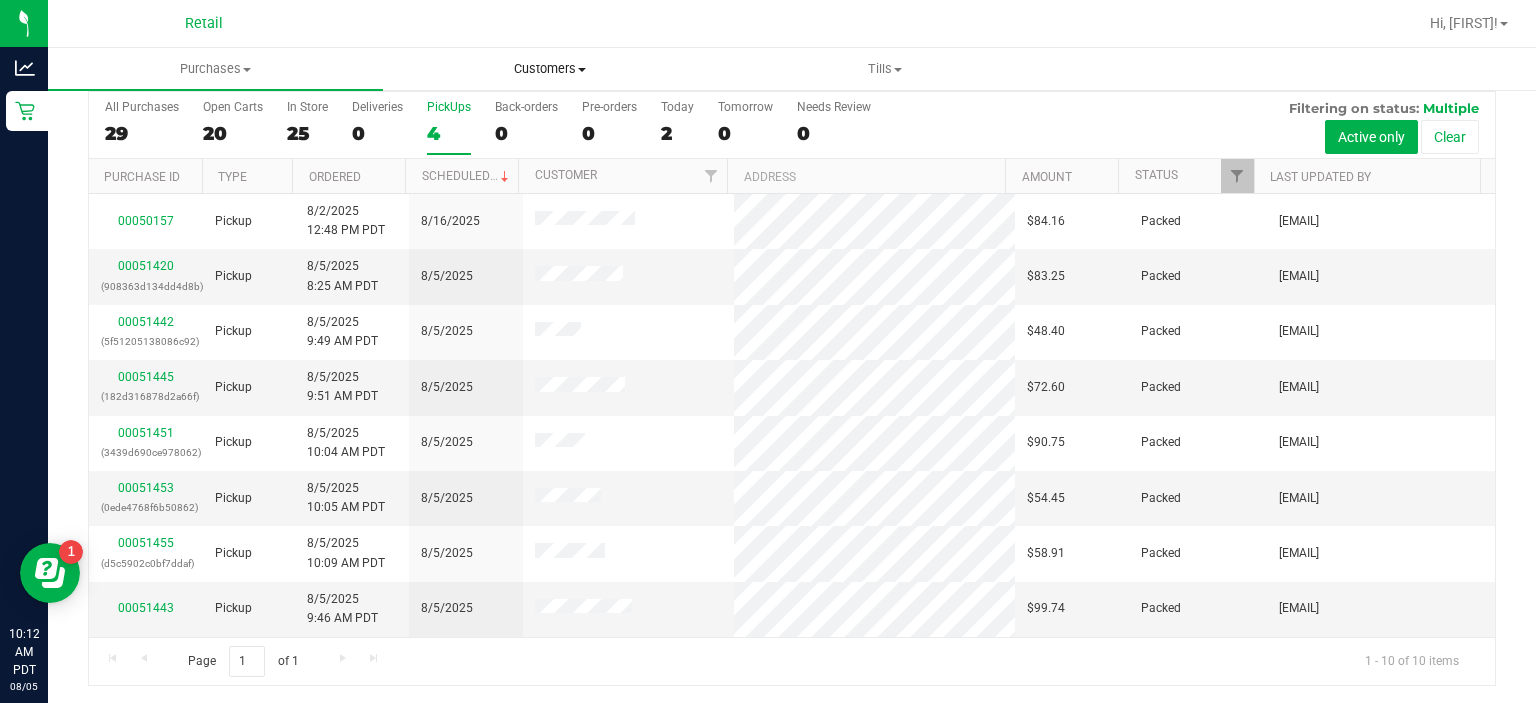 click on "Customers" at bounding box center [550, 69] 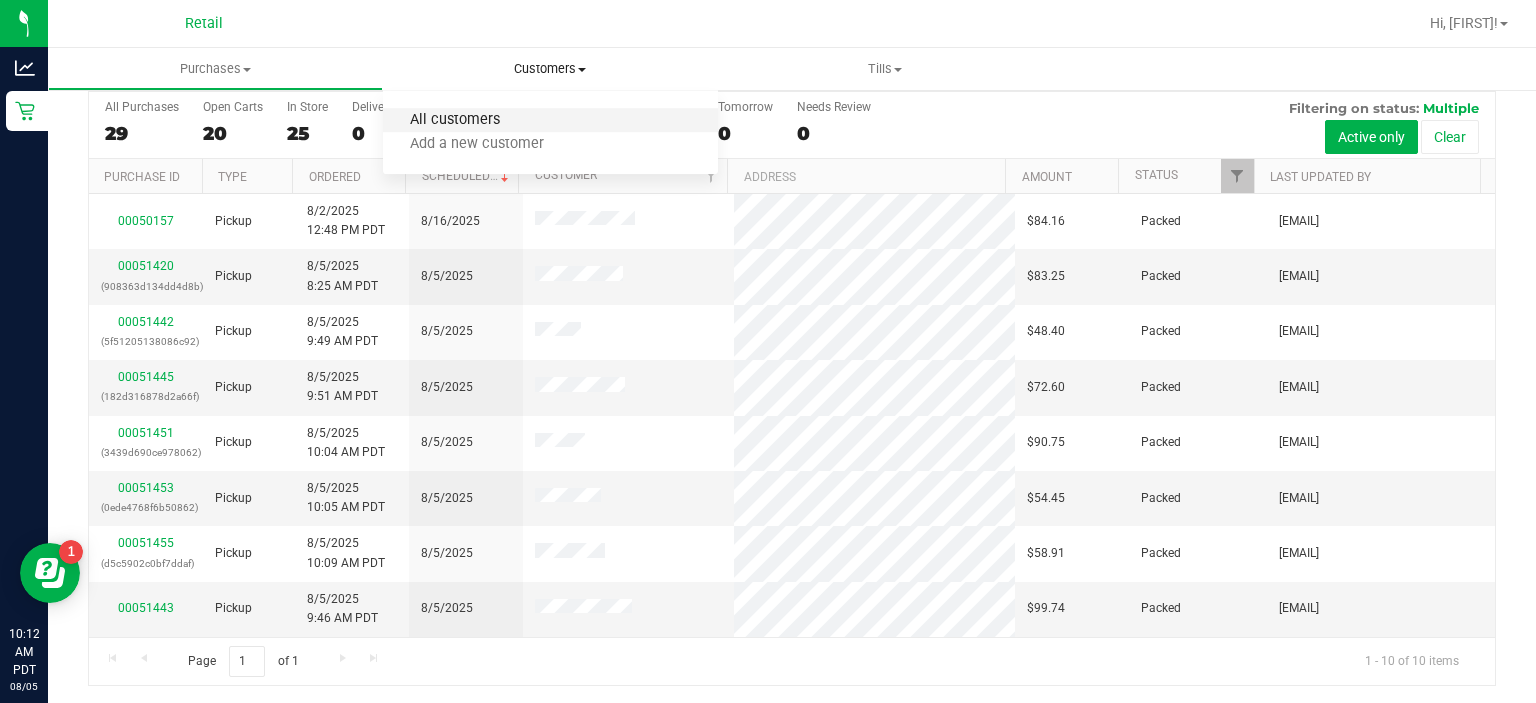 click on "All customers" at bounding box center (455, 120) 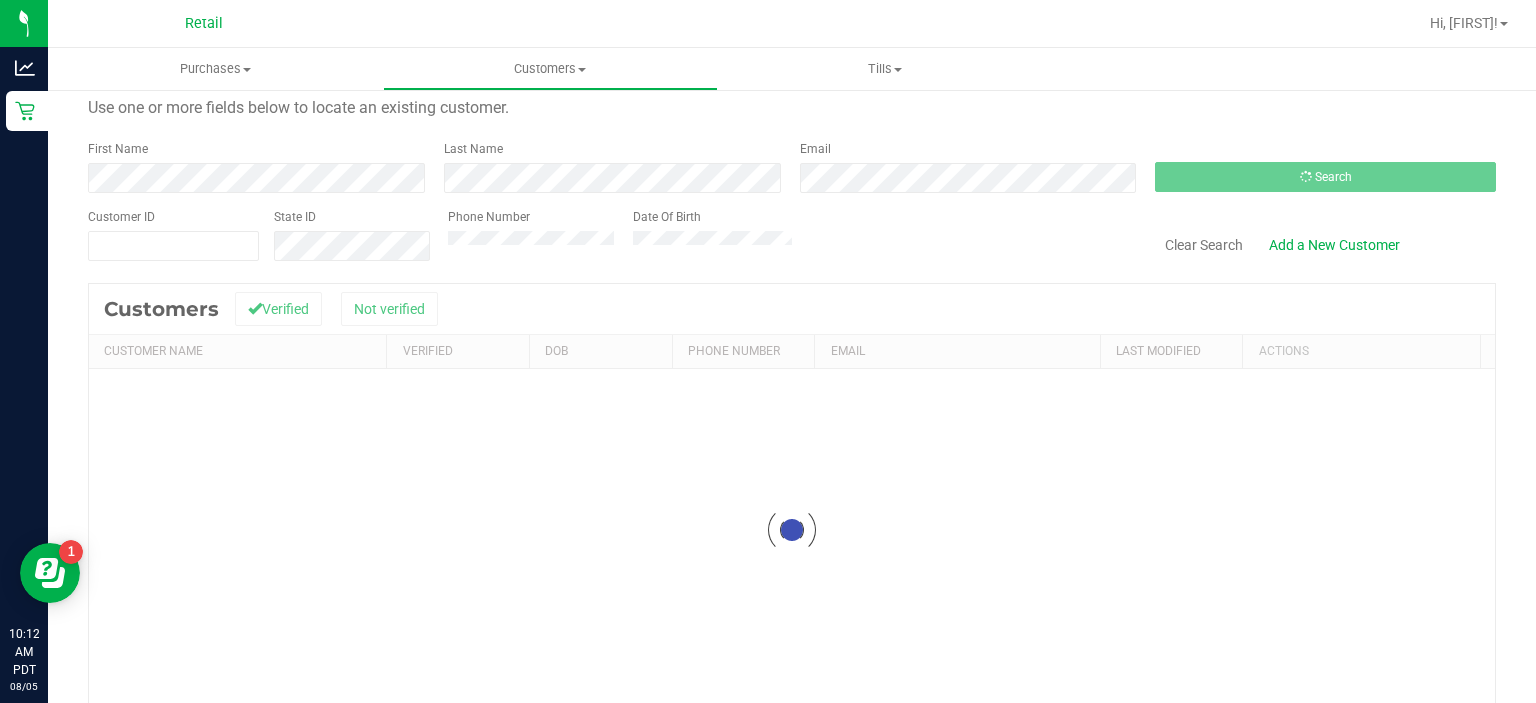scroll, scrollTop: 0, scrollLeft: 0, axis: both 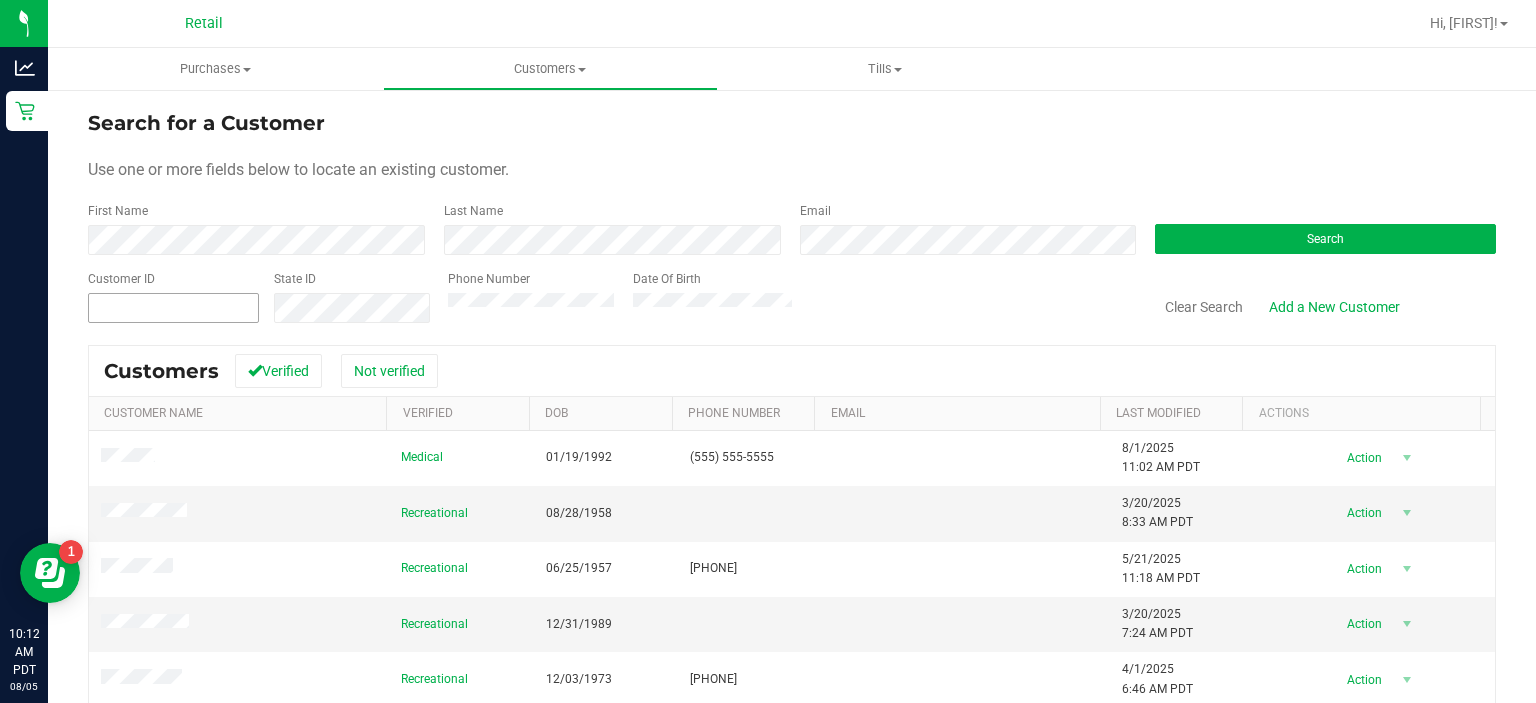 click at bounding box center (173, 308) 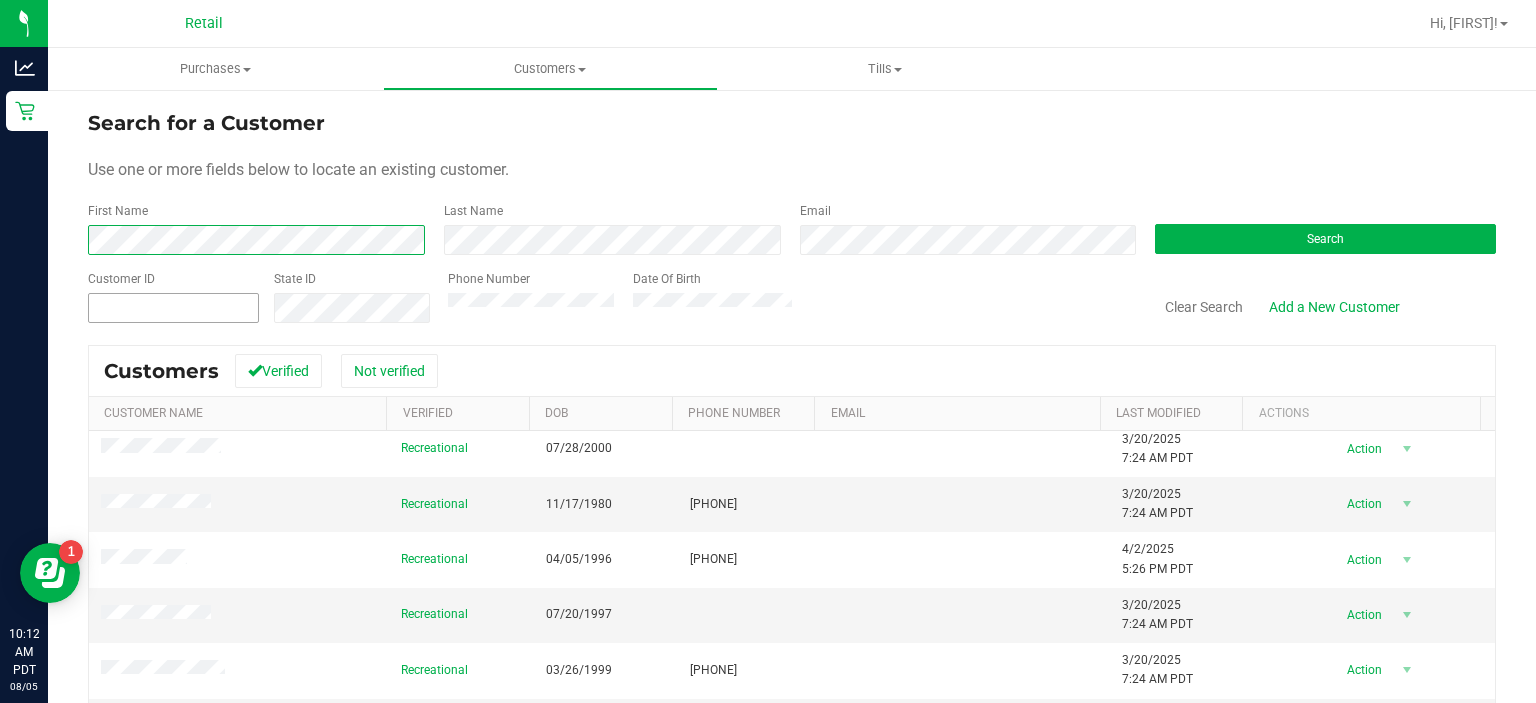 scroll, scrollTop: 125, scrollLeft: 0, axis: vertical 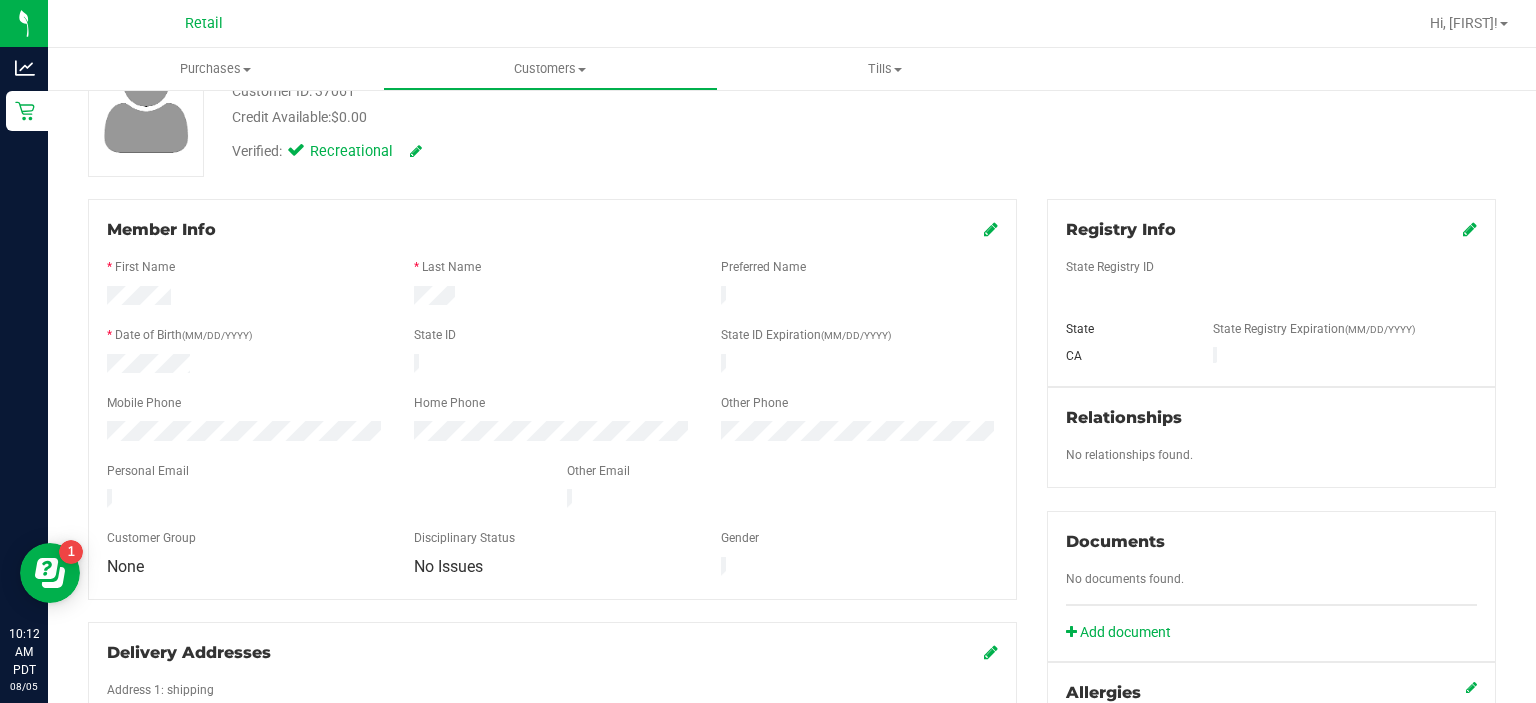 click at bounding box center (991, 229) 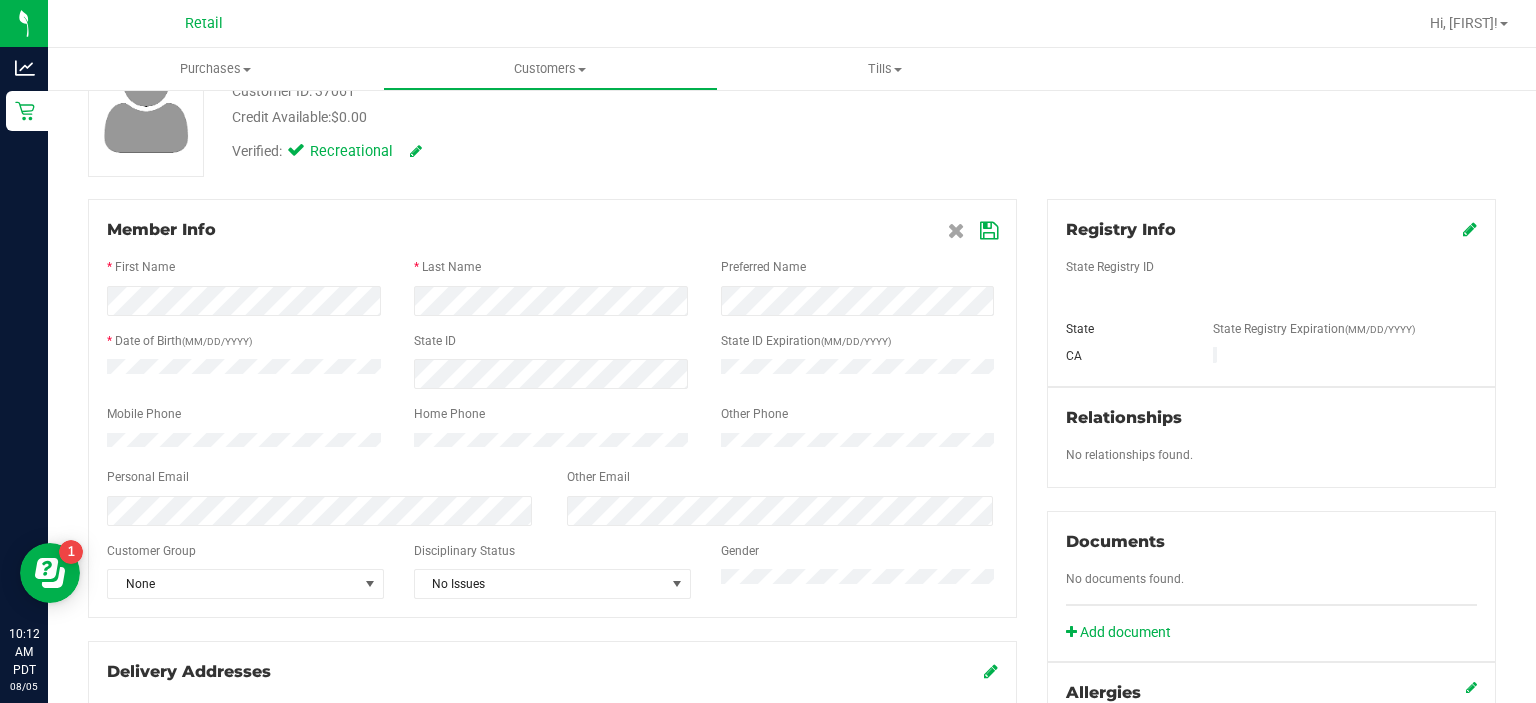 click at bounding box center [989, 231] 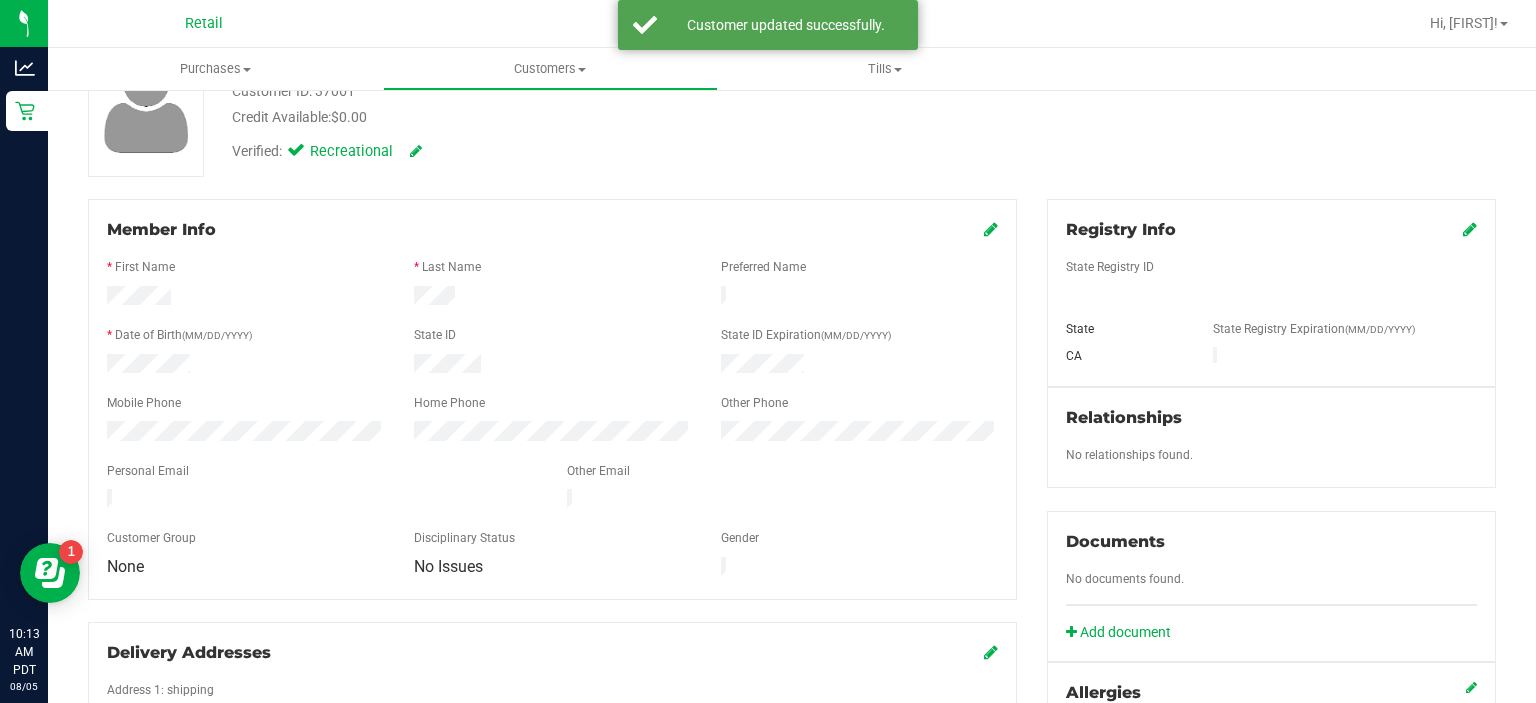 scroll, scrollTop: 0, scrollLeft: 0, axis: both 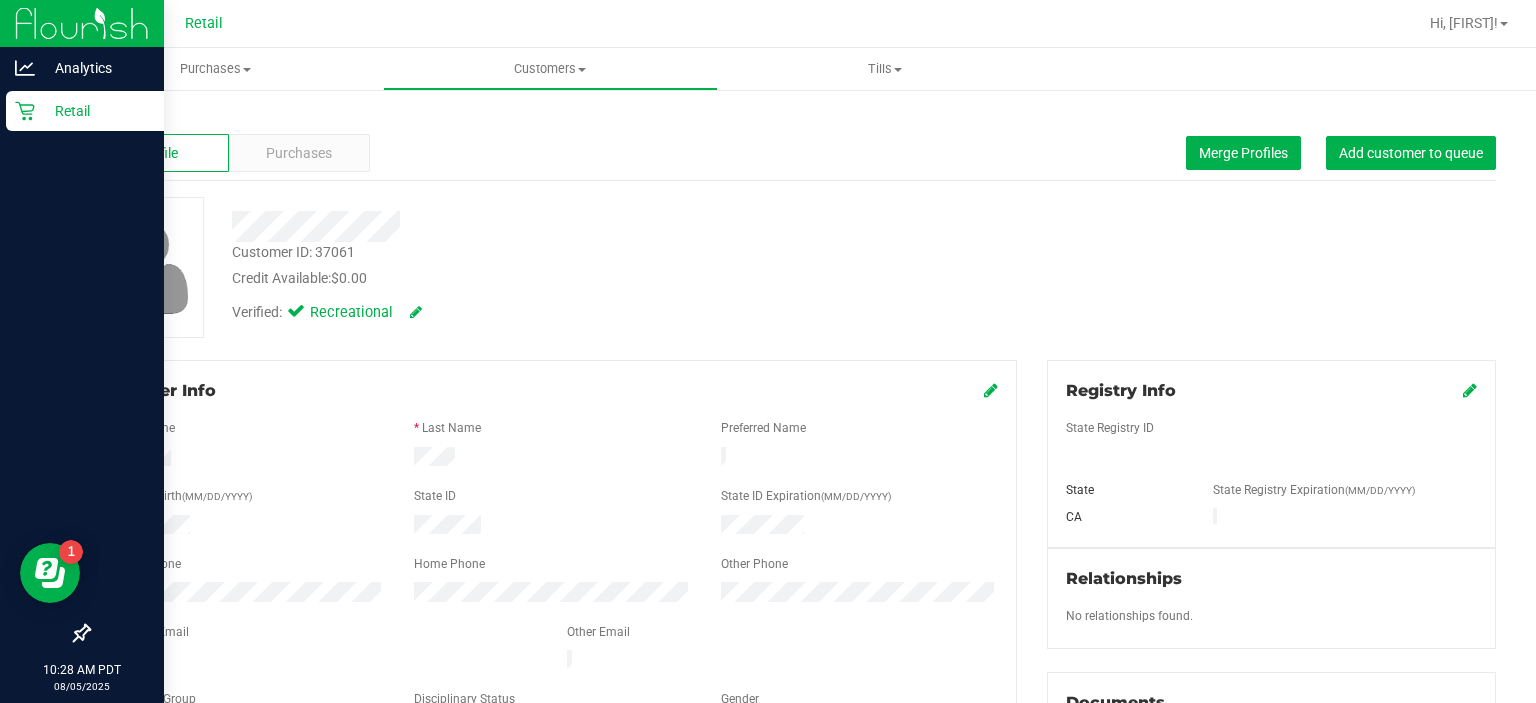 click on "Retail" at bounding box center [95, 111] 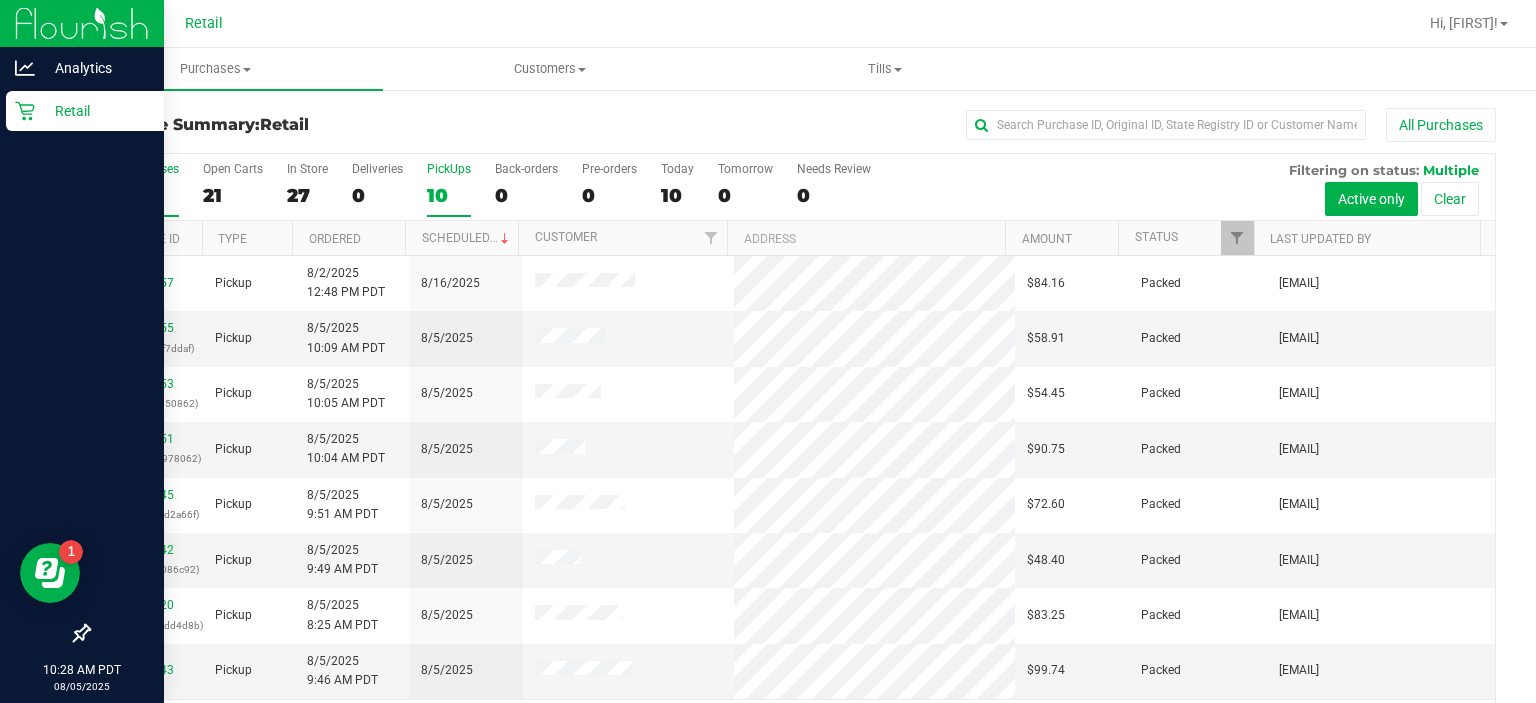 click on "PickUps" at bounding box center (449, 169) 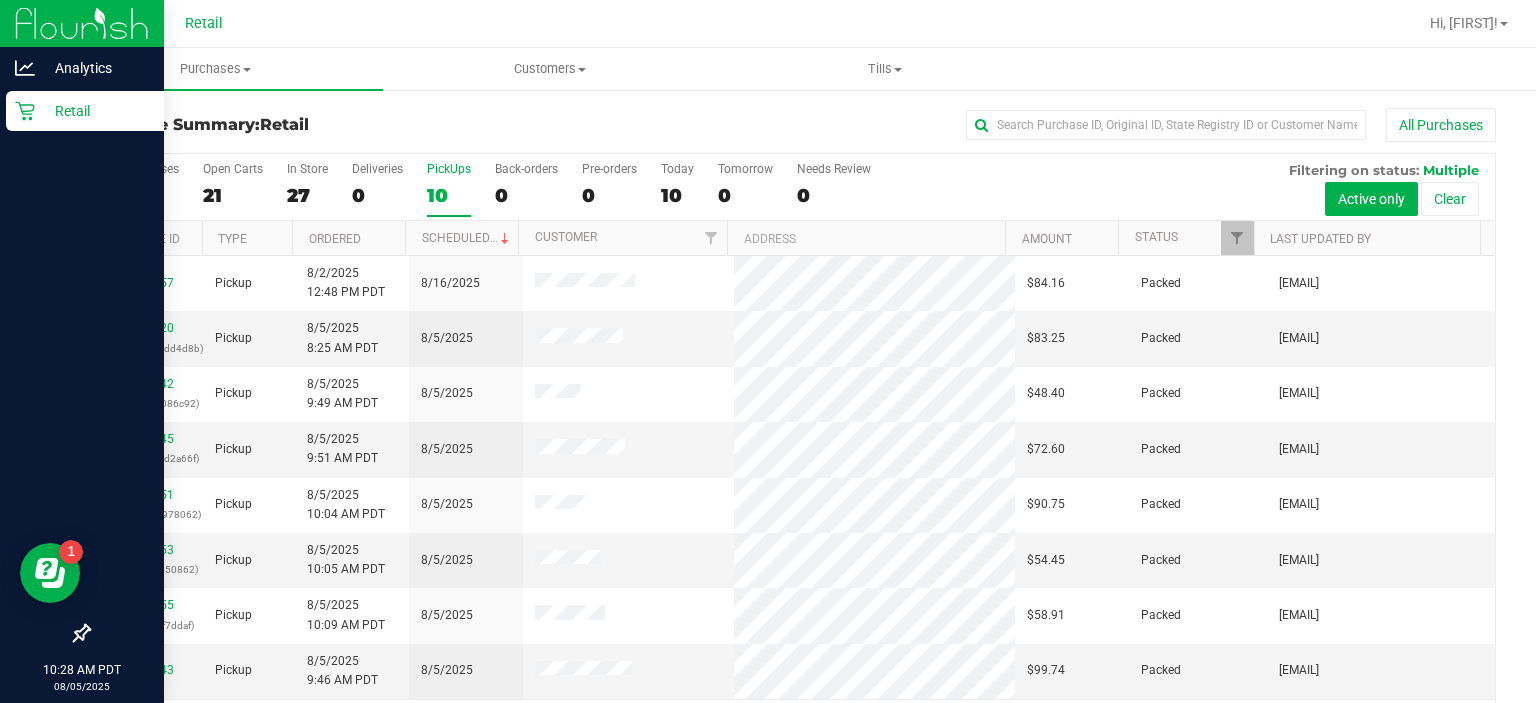 scroll, scrollTop: 108, scrollLeft: 0, axis: vertical 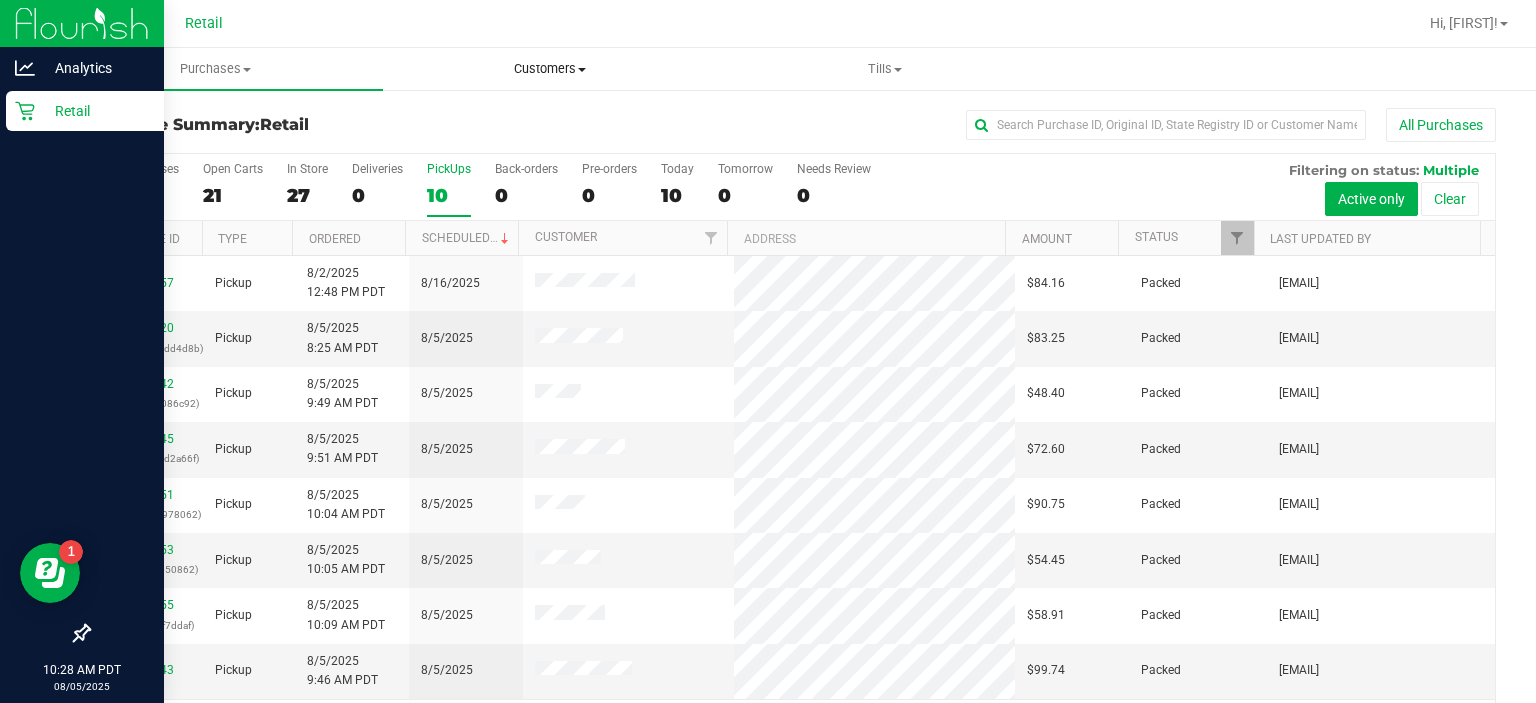 click on "Customers" at bounding box center (550, 69) 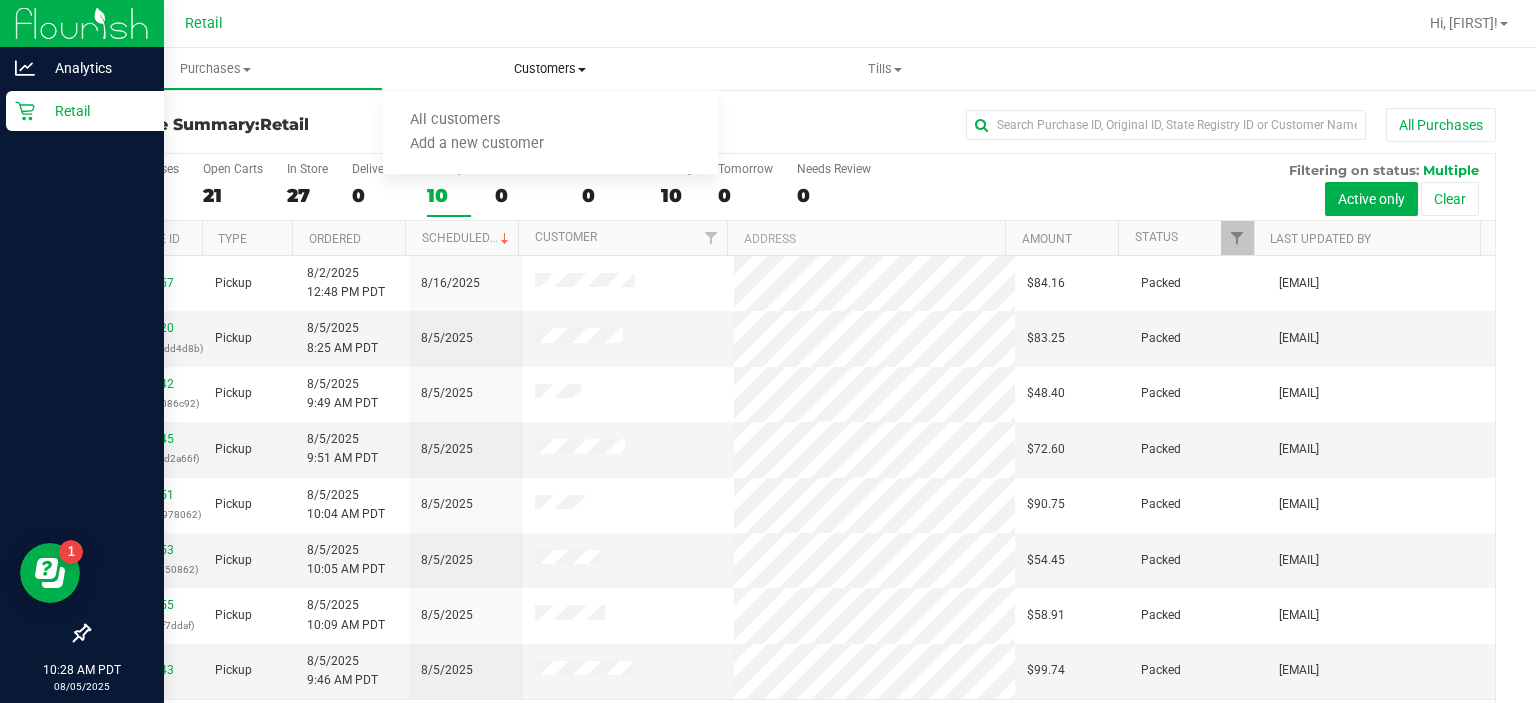 click on "All customers" at bounding box center [455, 120] 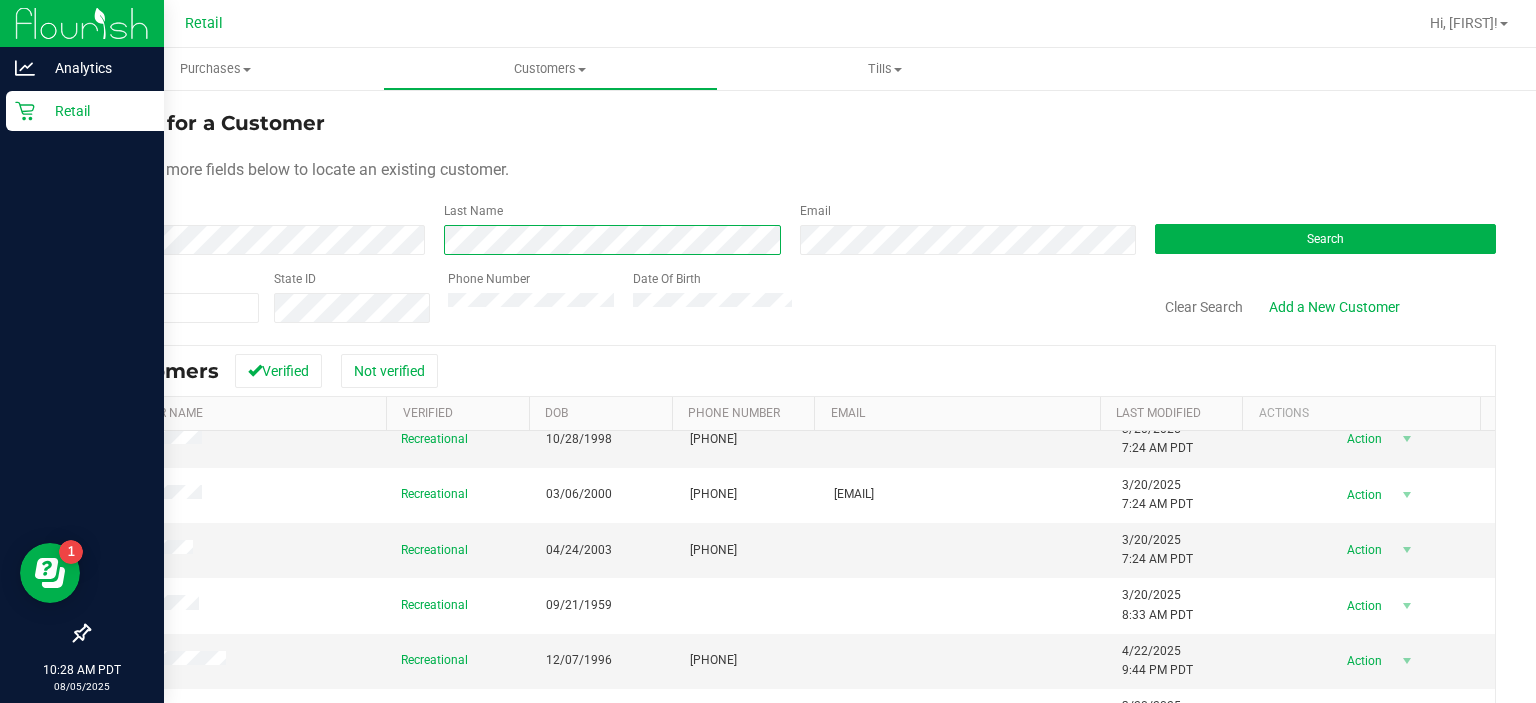 scroll, scrollTop: 660, scrollLeft: 0, axis: vertical 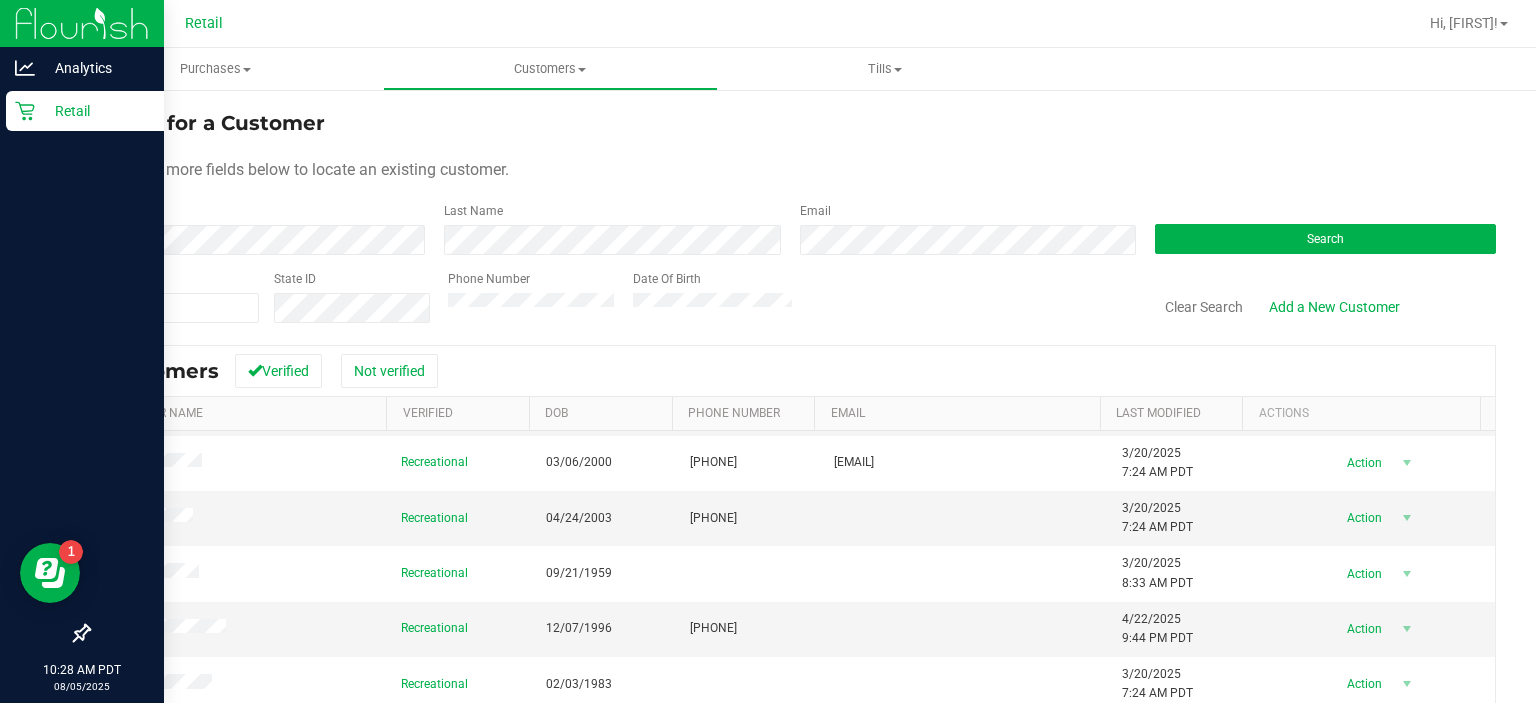 click on "Retail" at bounding box center (85, 111) 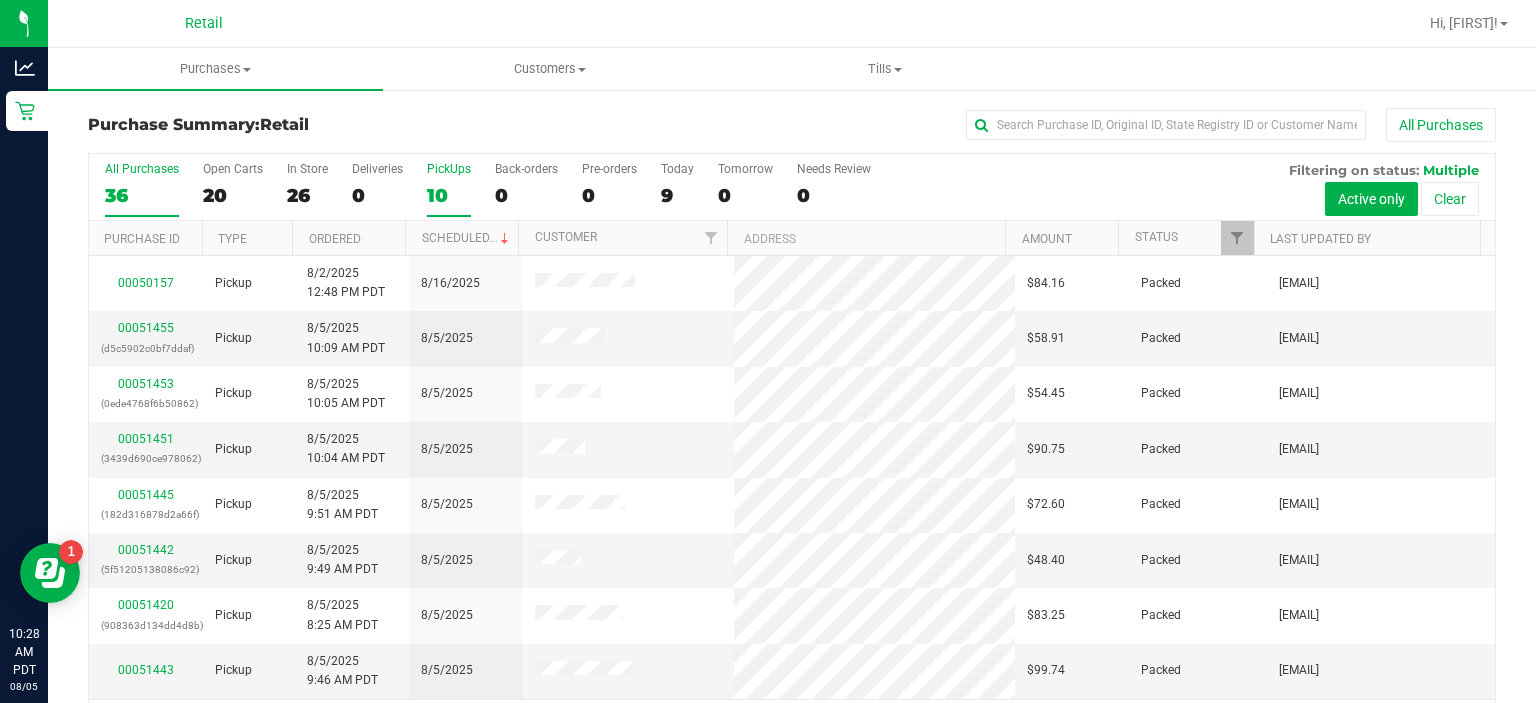 click on "PickUps" at bounding box center (449, 169) 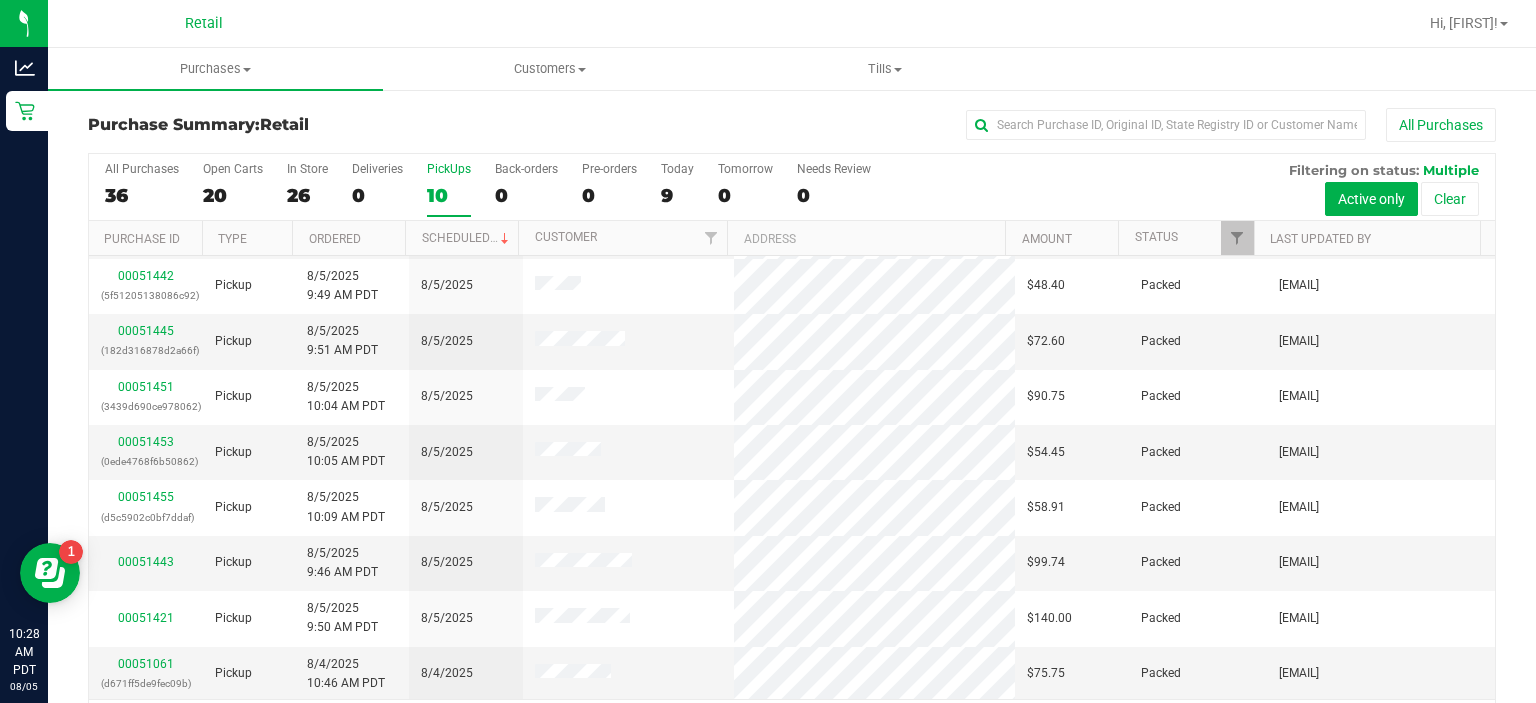 scroll, scrollTop: 0, scrollLeft: 0, axis: both 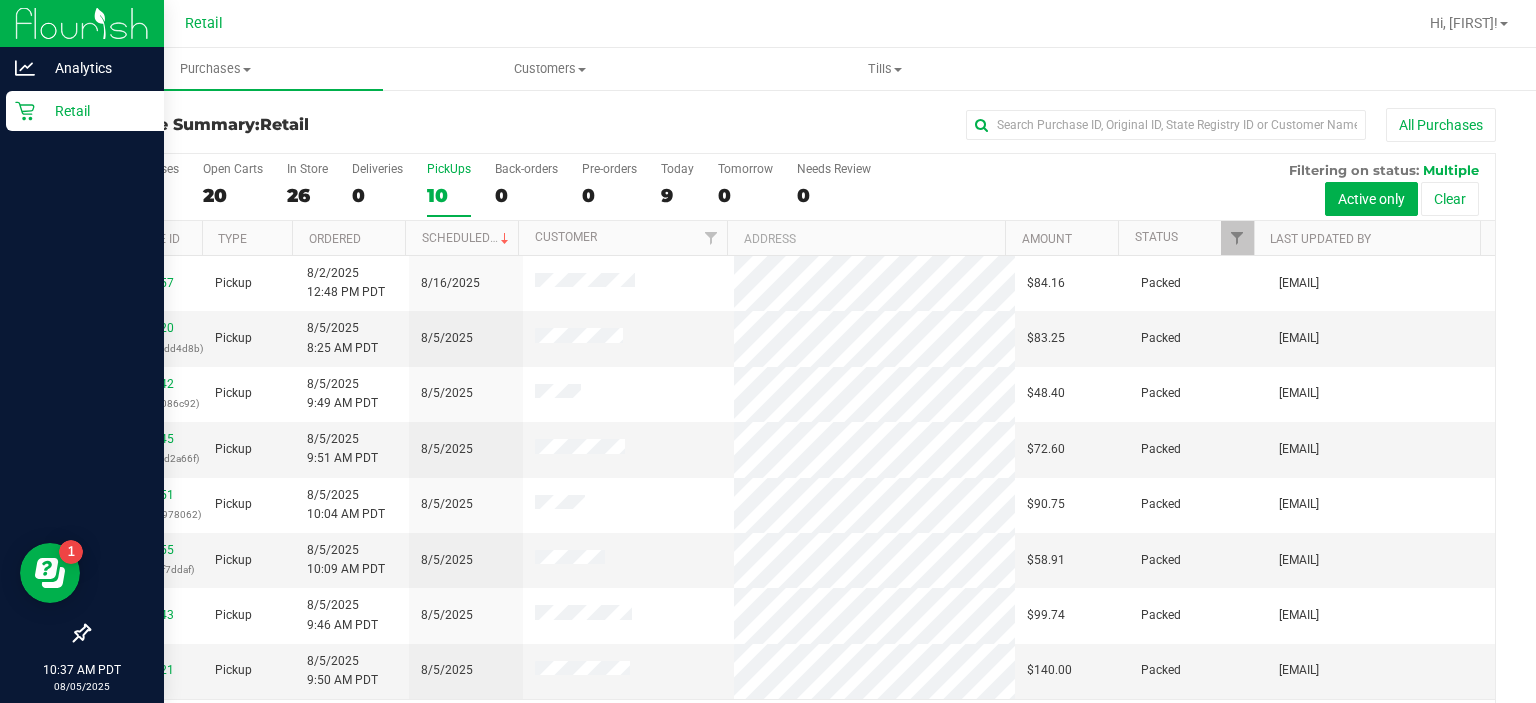 click on "Retail" at bounding box center [95, 111] 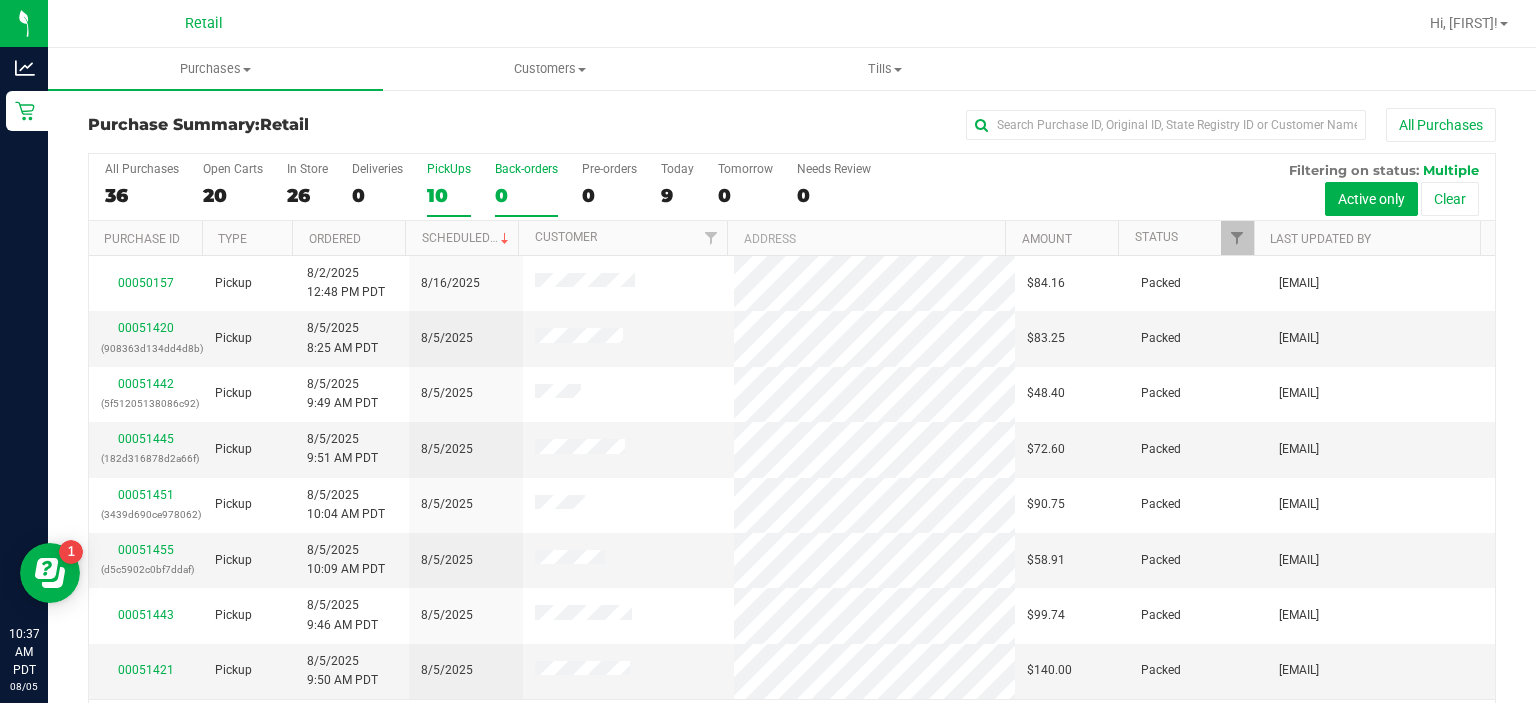 click on "Back-orders" at bounding box center (526, 169) 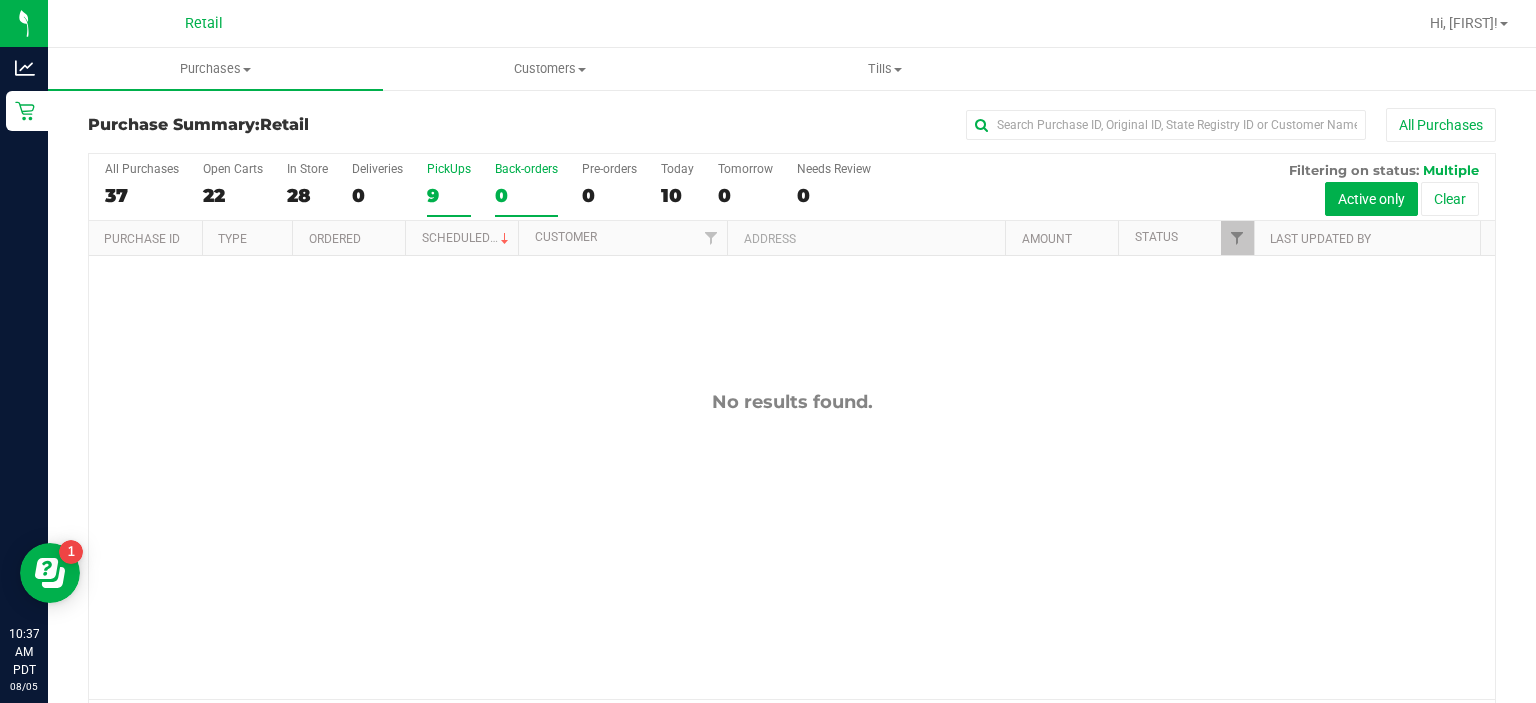 click on "PickUps" at bounding box center (449, 169) 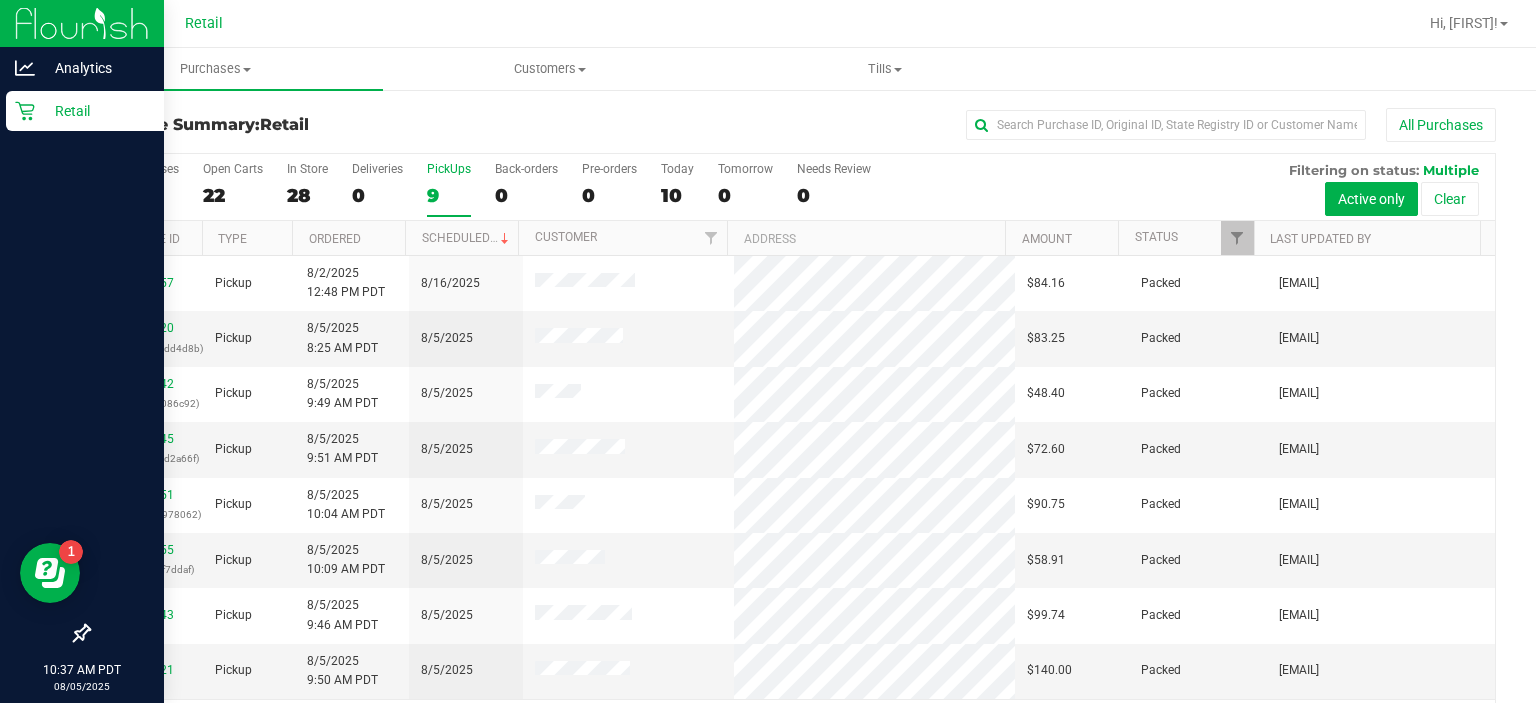 click 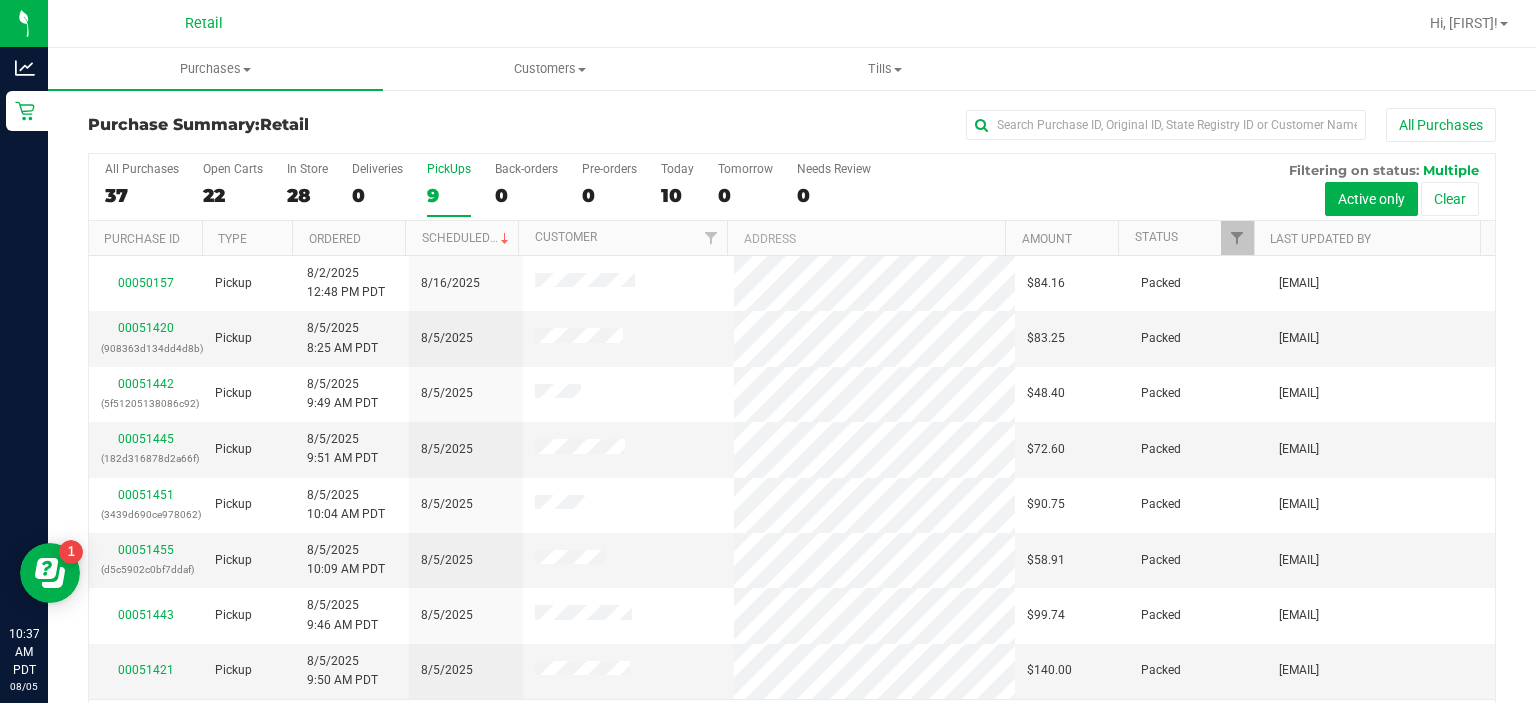 click on "PickUps" at bounding box center (449, 169) 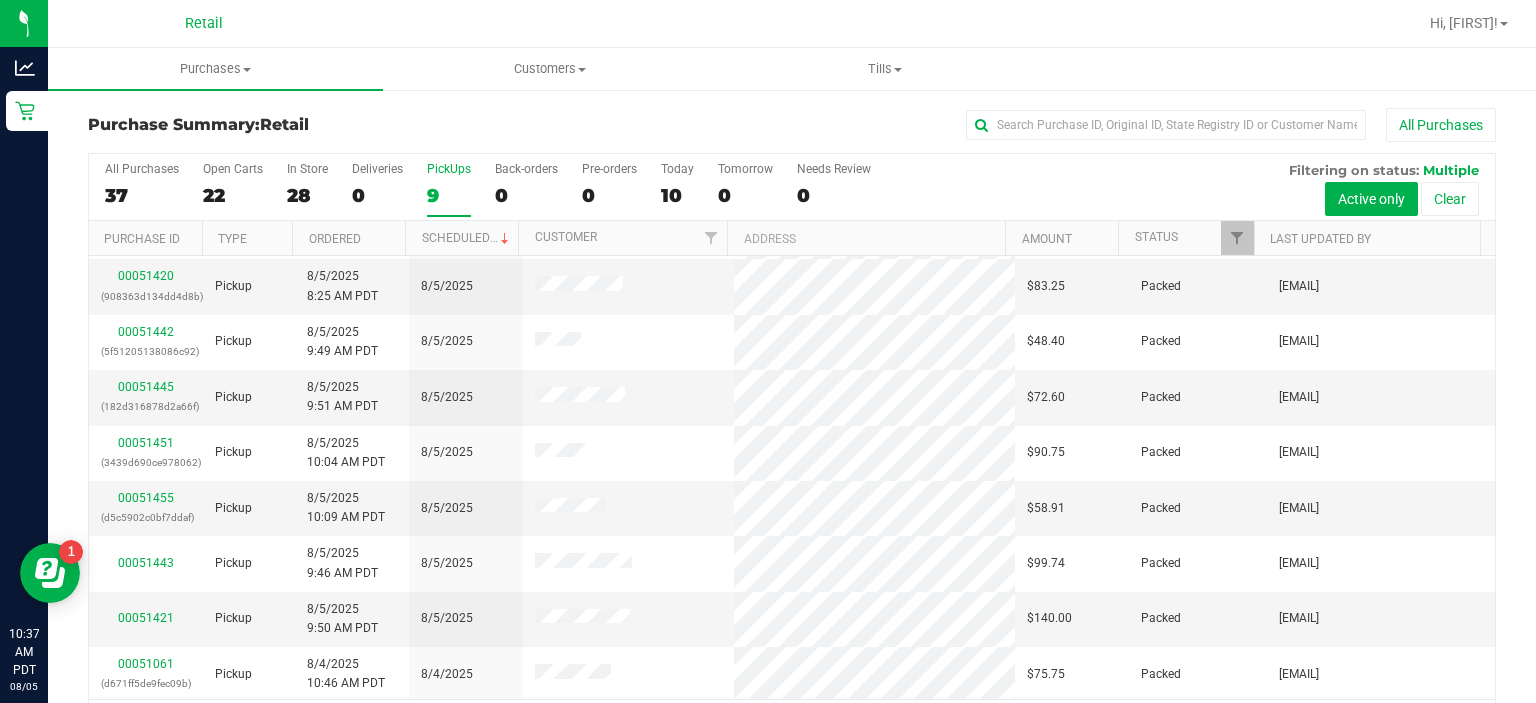 scroll, scrollTop: 62, scrollLeft: 0, axis: vertical 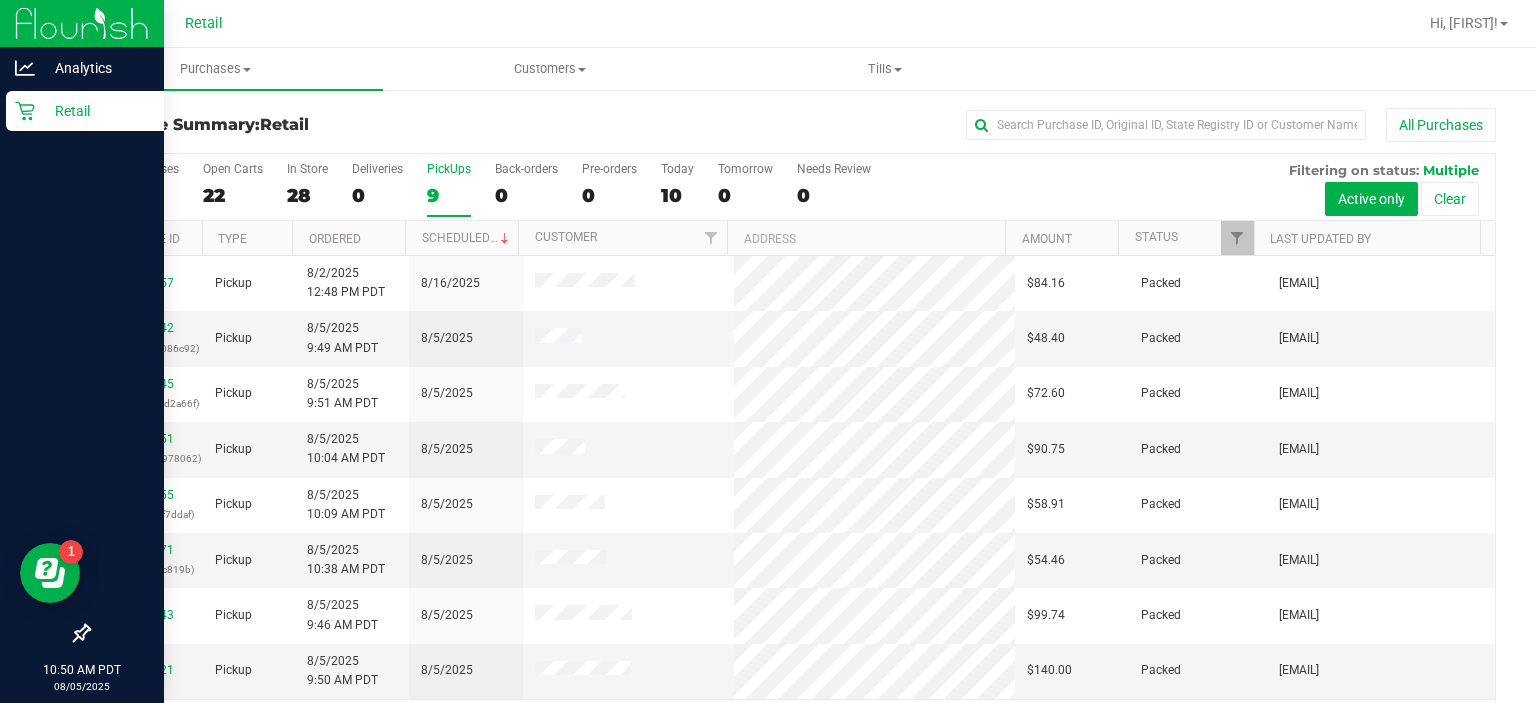 click on "Retail" at bounding box center (85, 111) 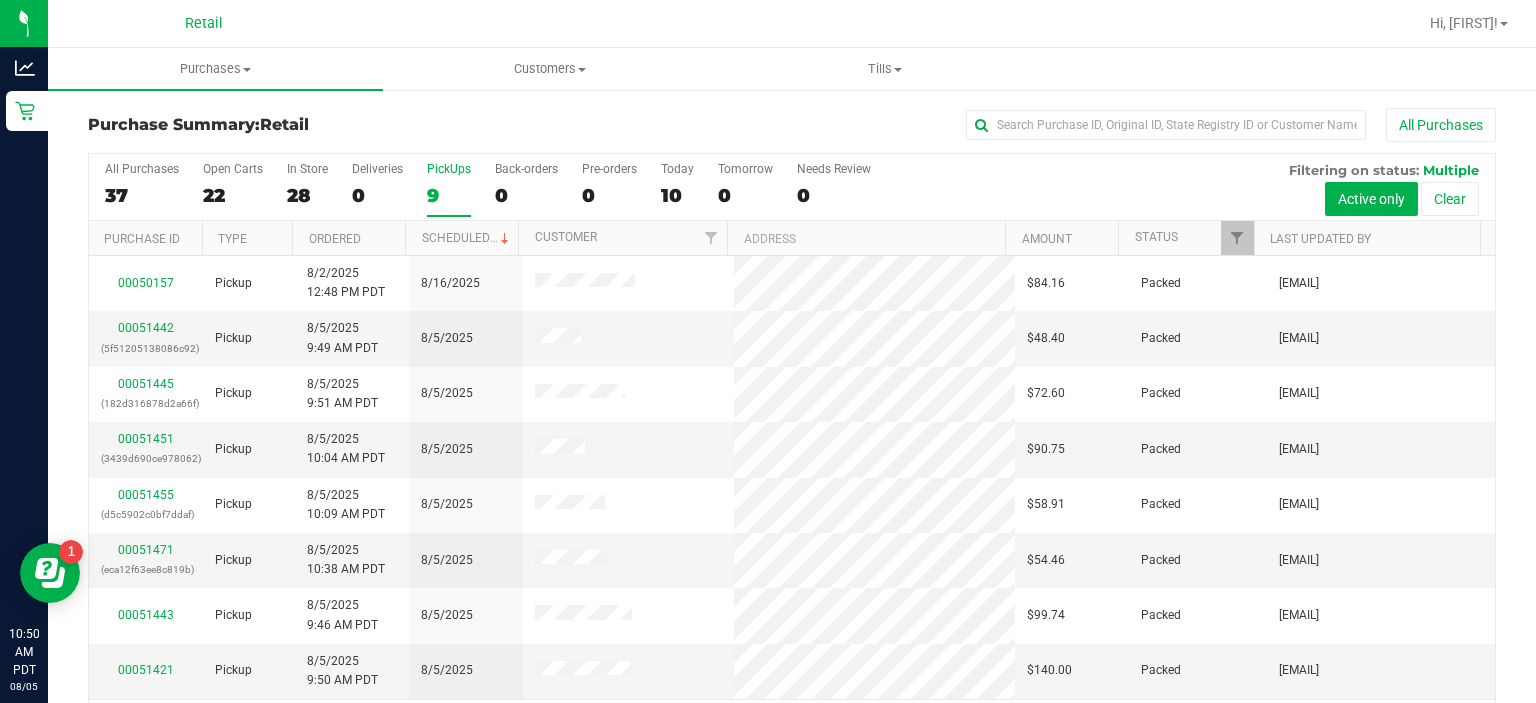 click on "PickUps" at bounding box center [449, 169] 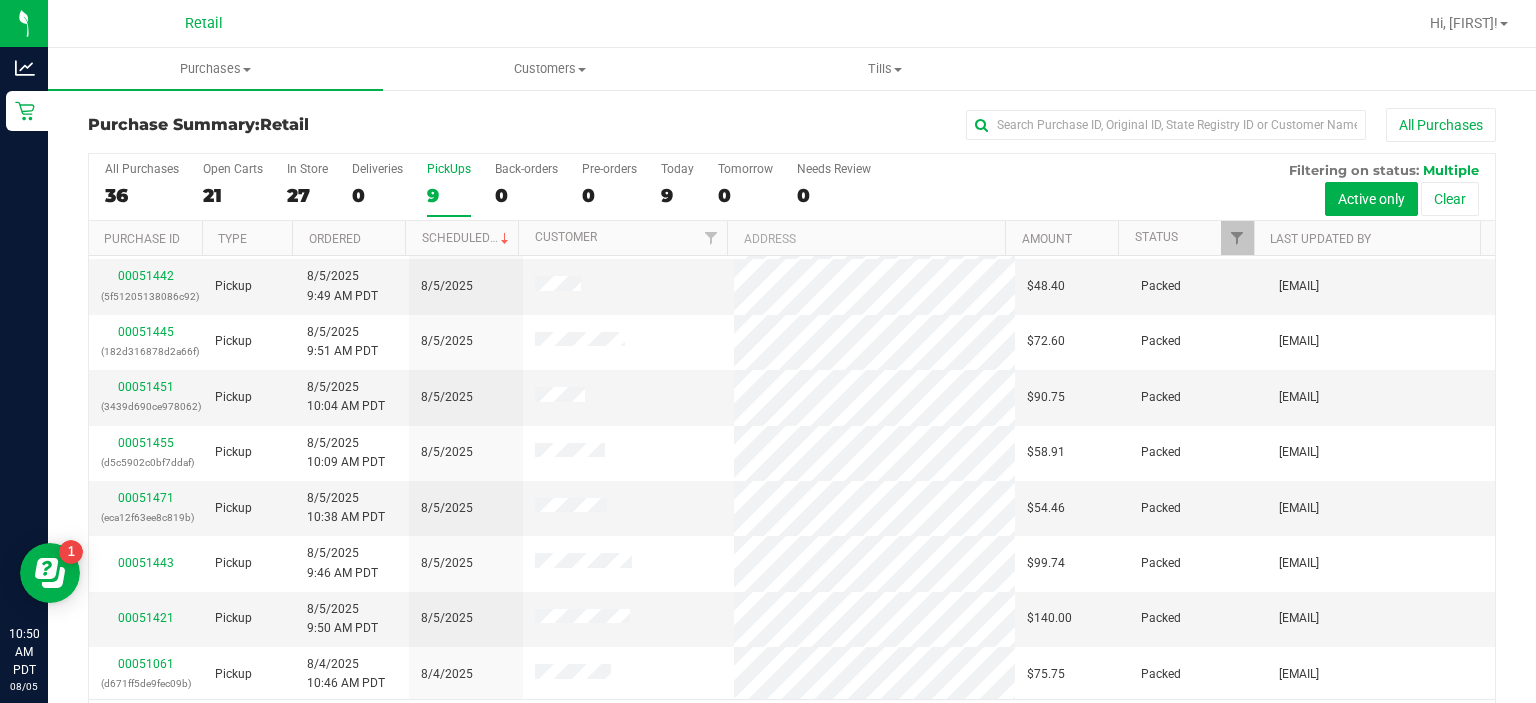 scroll, scrollTop: 0, scrollLeft: 0, axis: both 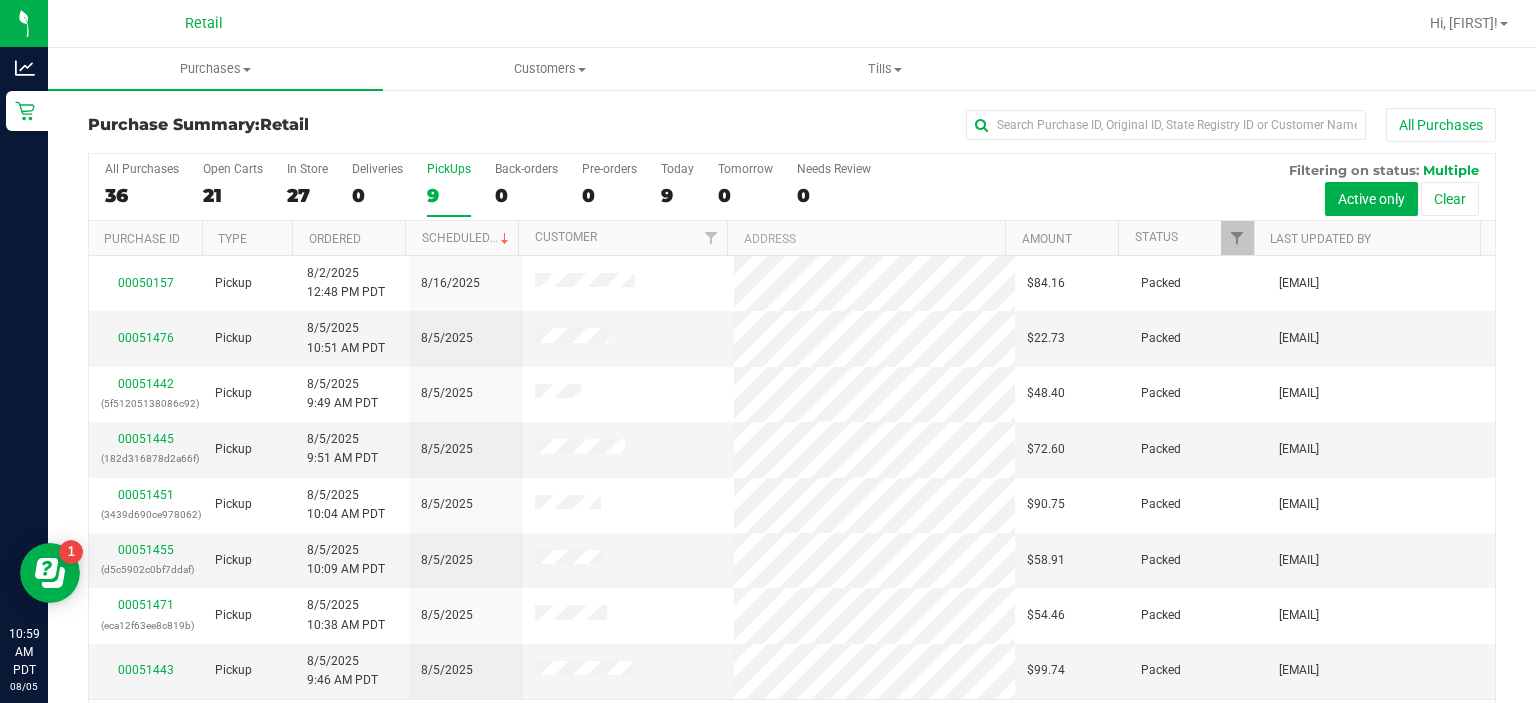 click on "PickUps" at bounding box center [449, 169] 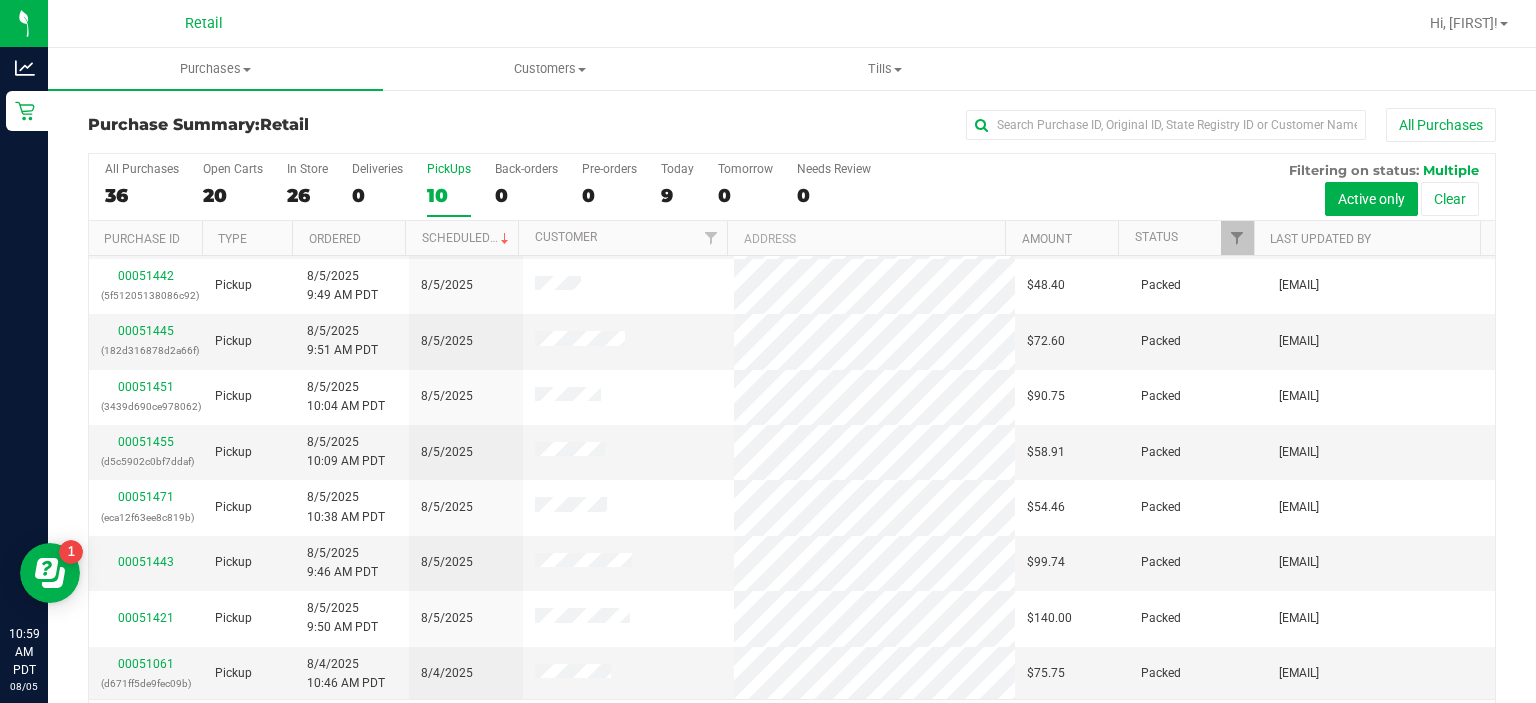 scroll, scrollTop: 0, scrollLeft: 0, axis: both 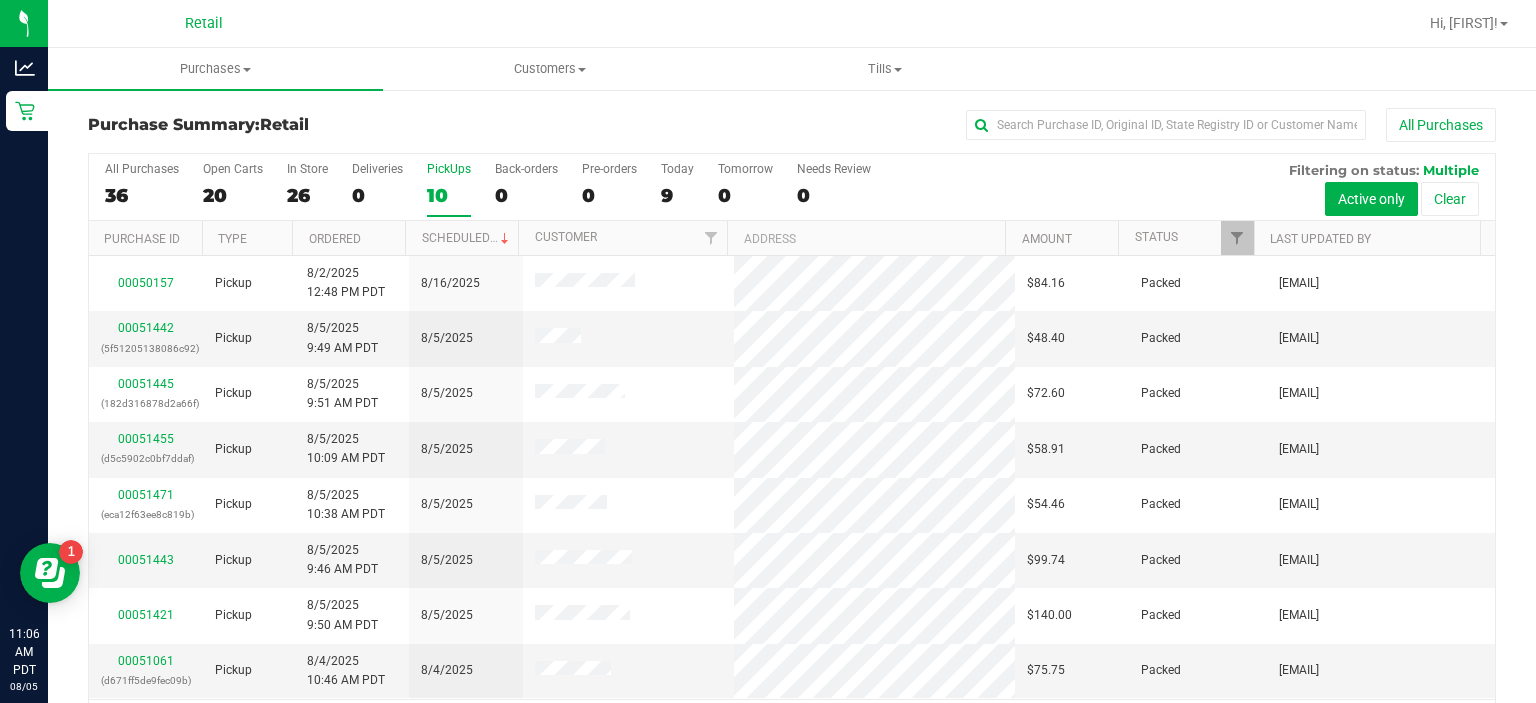 click on "PickUps" at bounding box center [449, 169] 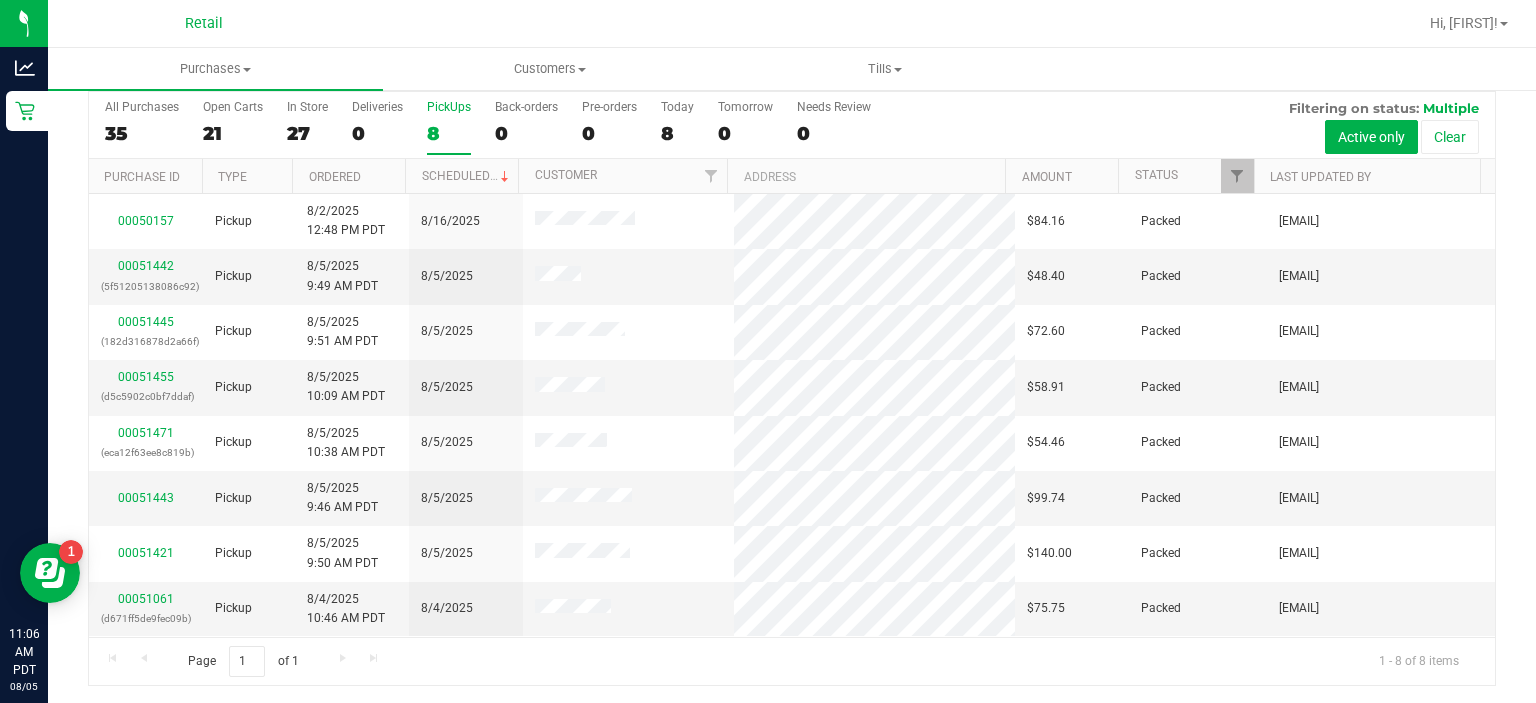 scroll, scrollTop: 0, scrollLeft: 0, axis: both 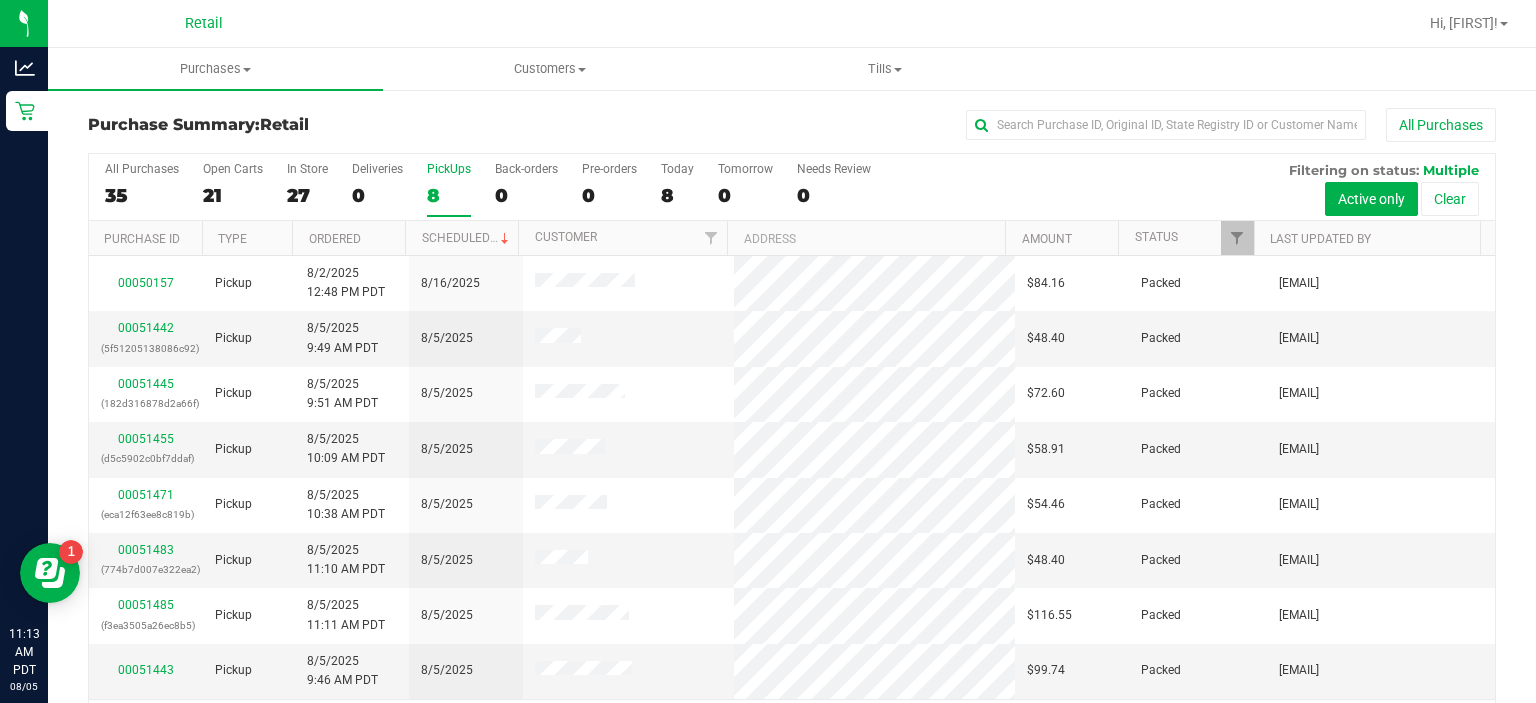 click on "PickUps" at bounding box center [449, 169] 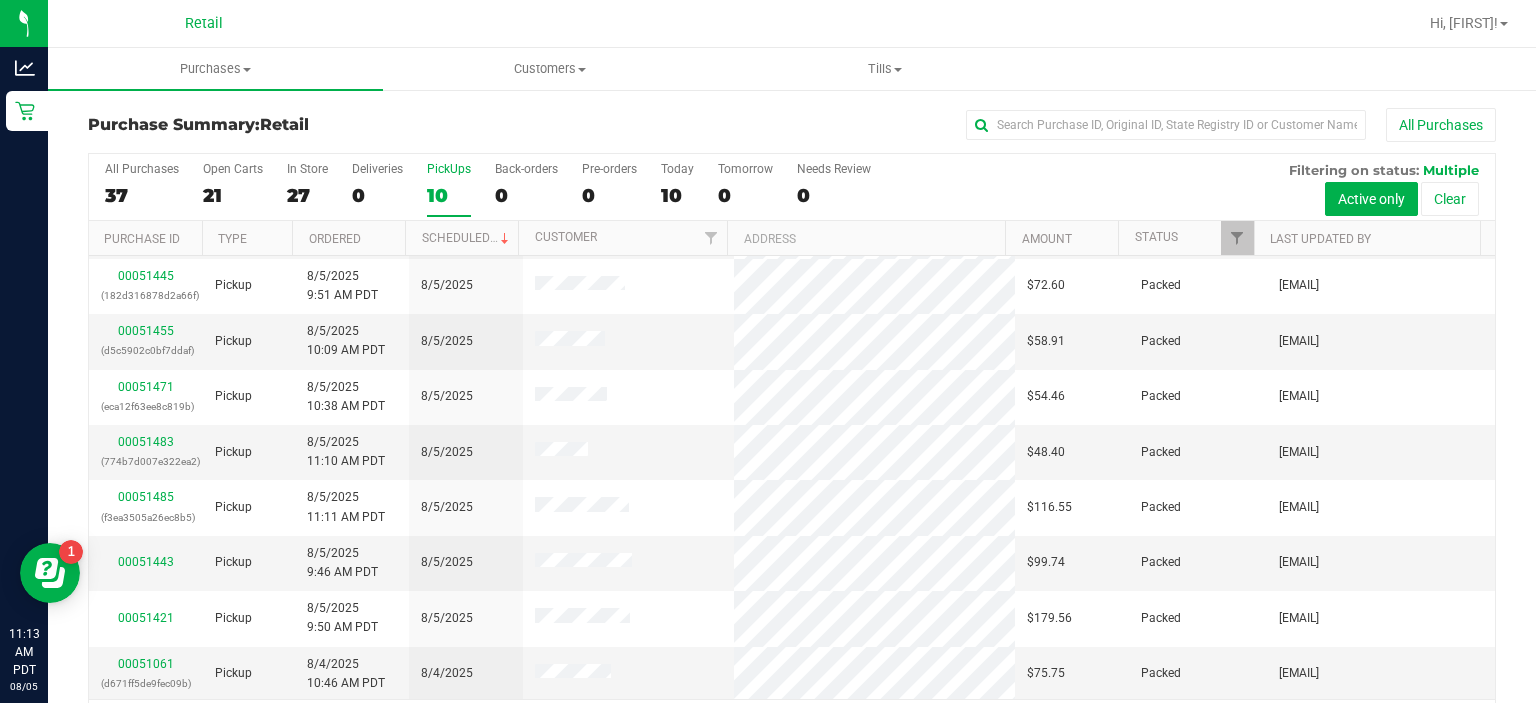 scroll, scrollTop: 0, scrollLeft: 0, axis: both 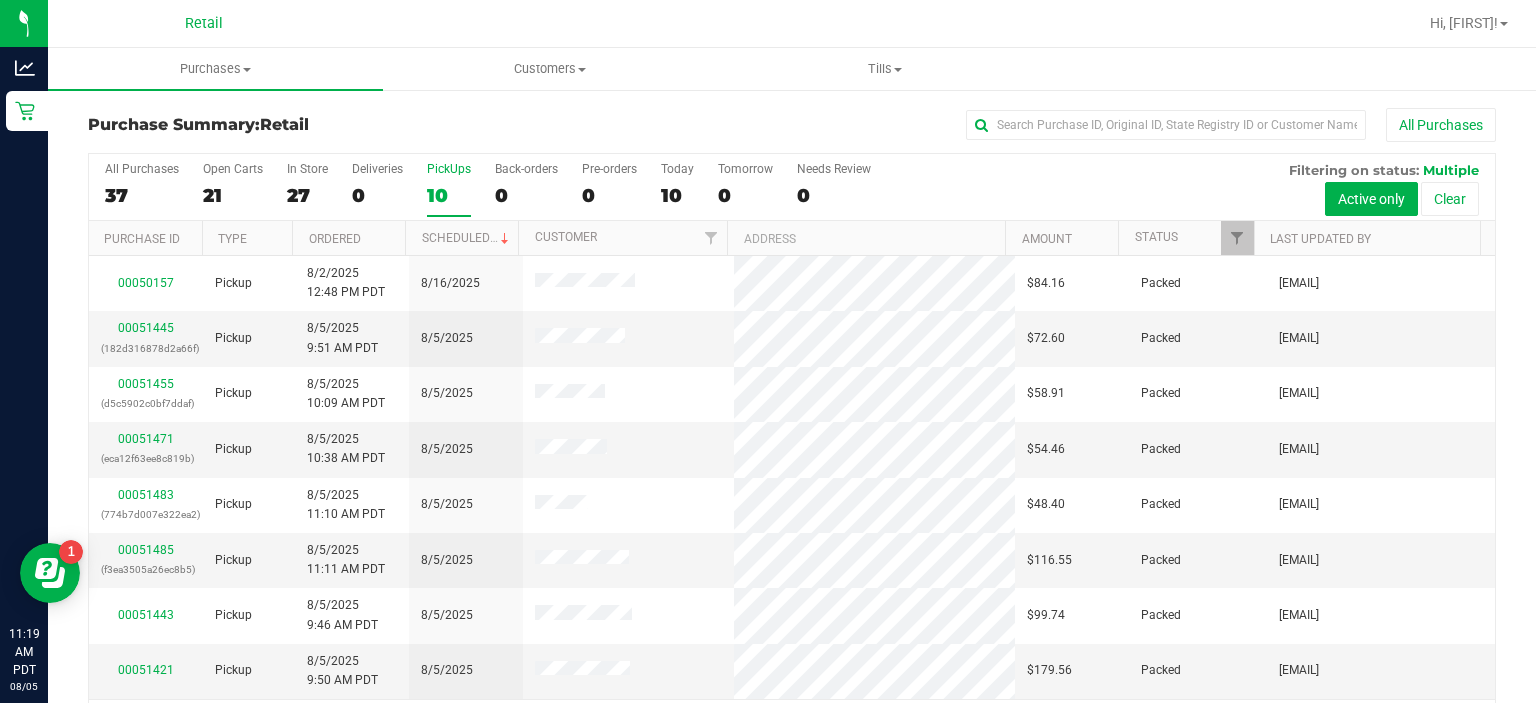 click on "PickUps" at bounding box center (449, 169) 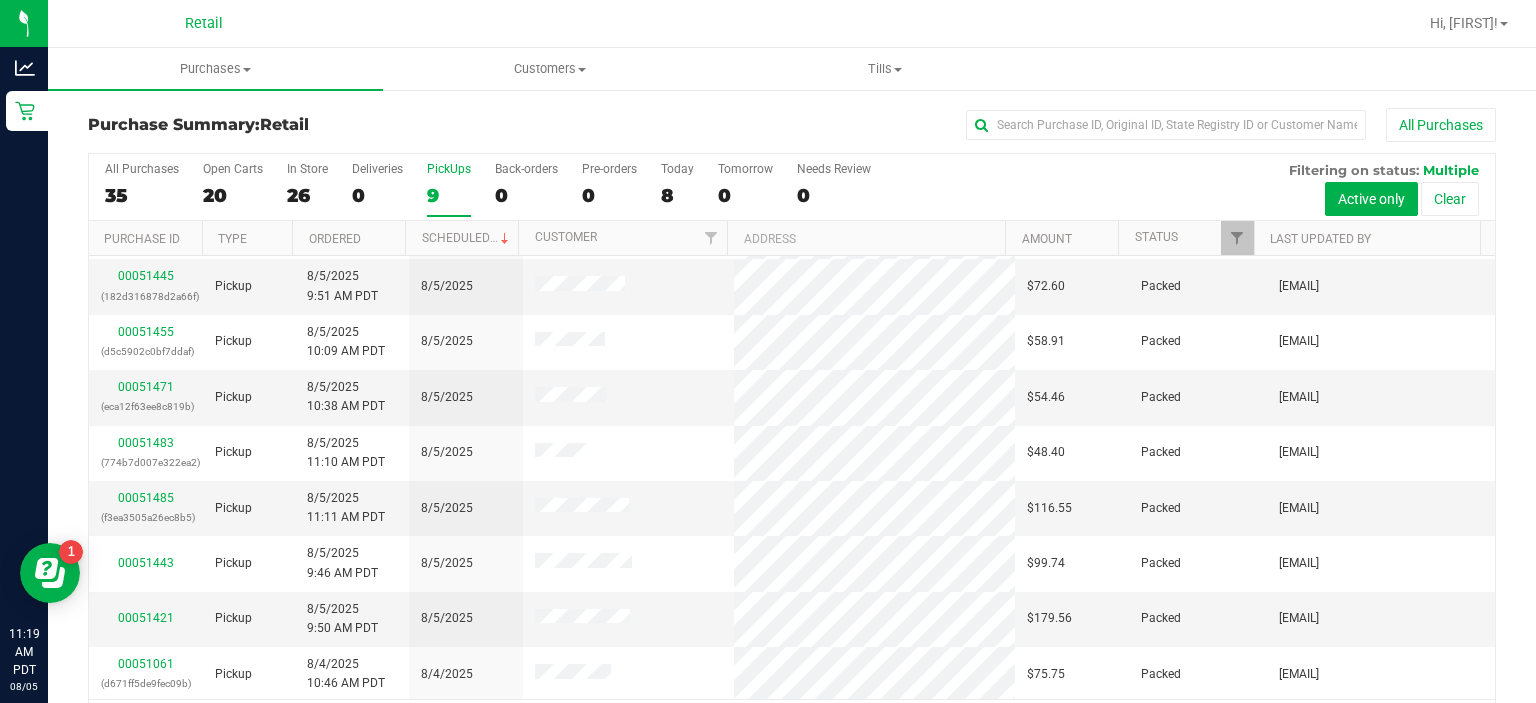 scroll, scrollTop: 0, scrollLeft: 0, axis: both 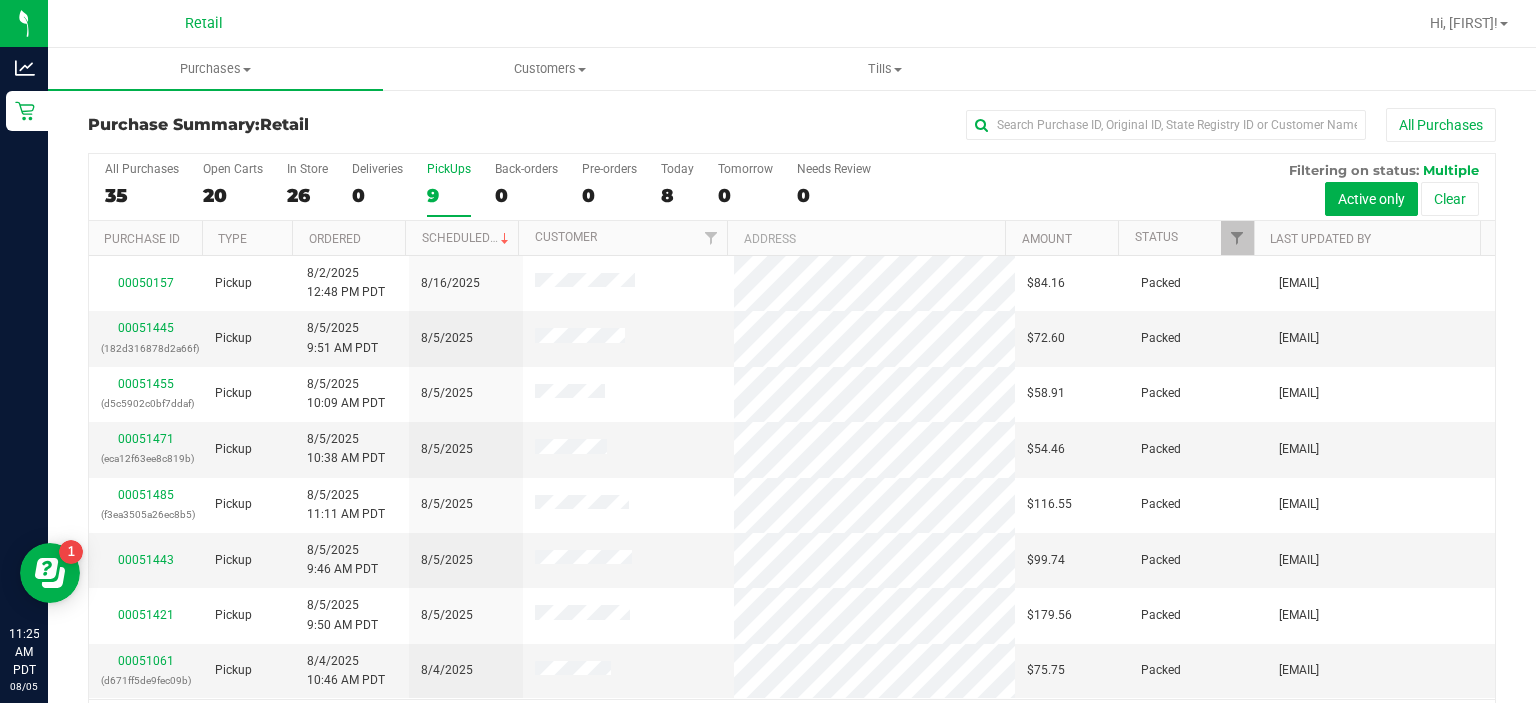click on "PickUps" at bounding box center (449, 169) 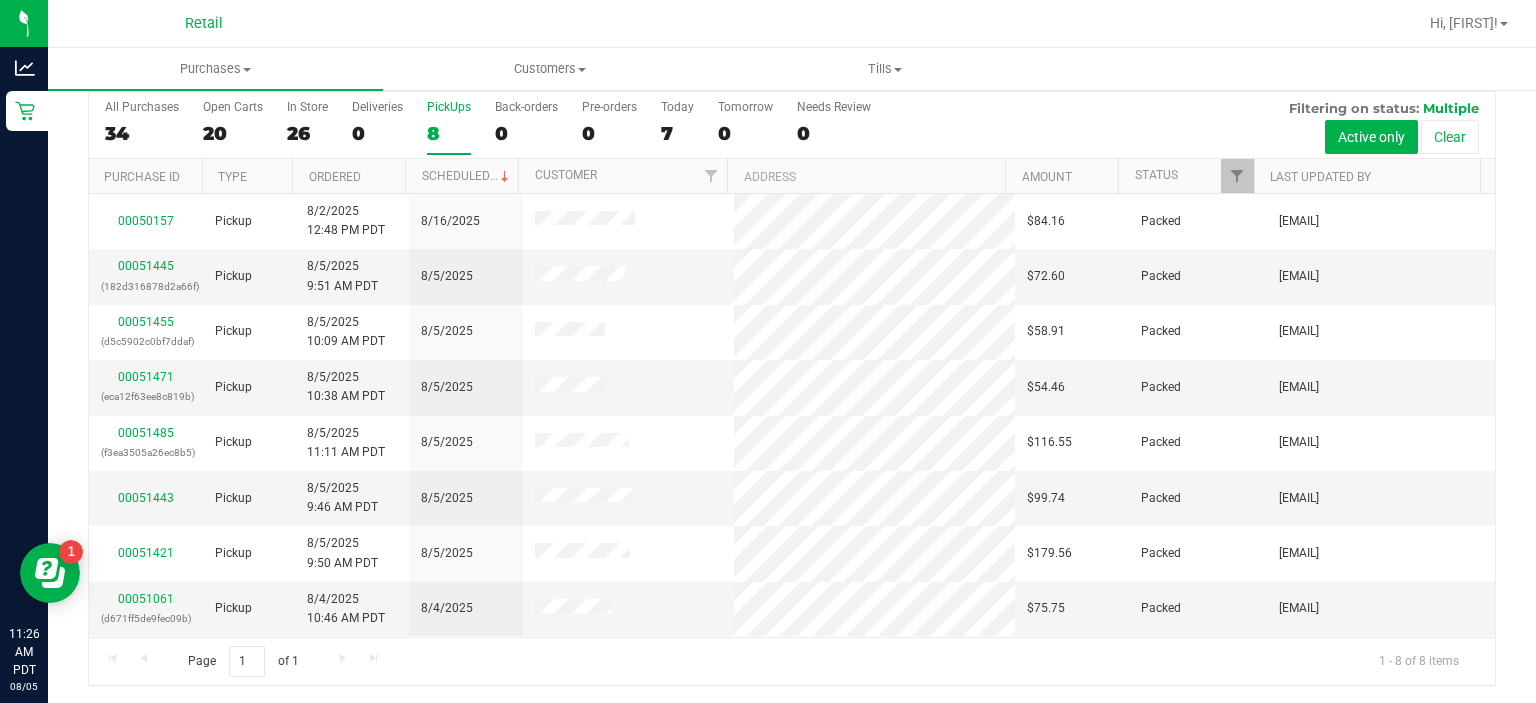 scroll, scrollTop: 0, scrollLeft: 0, axis: both 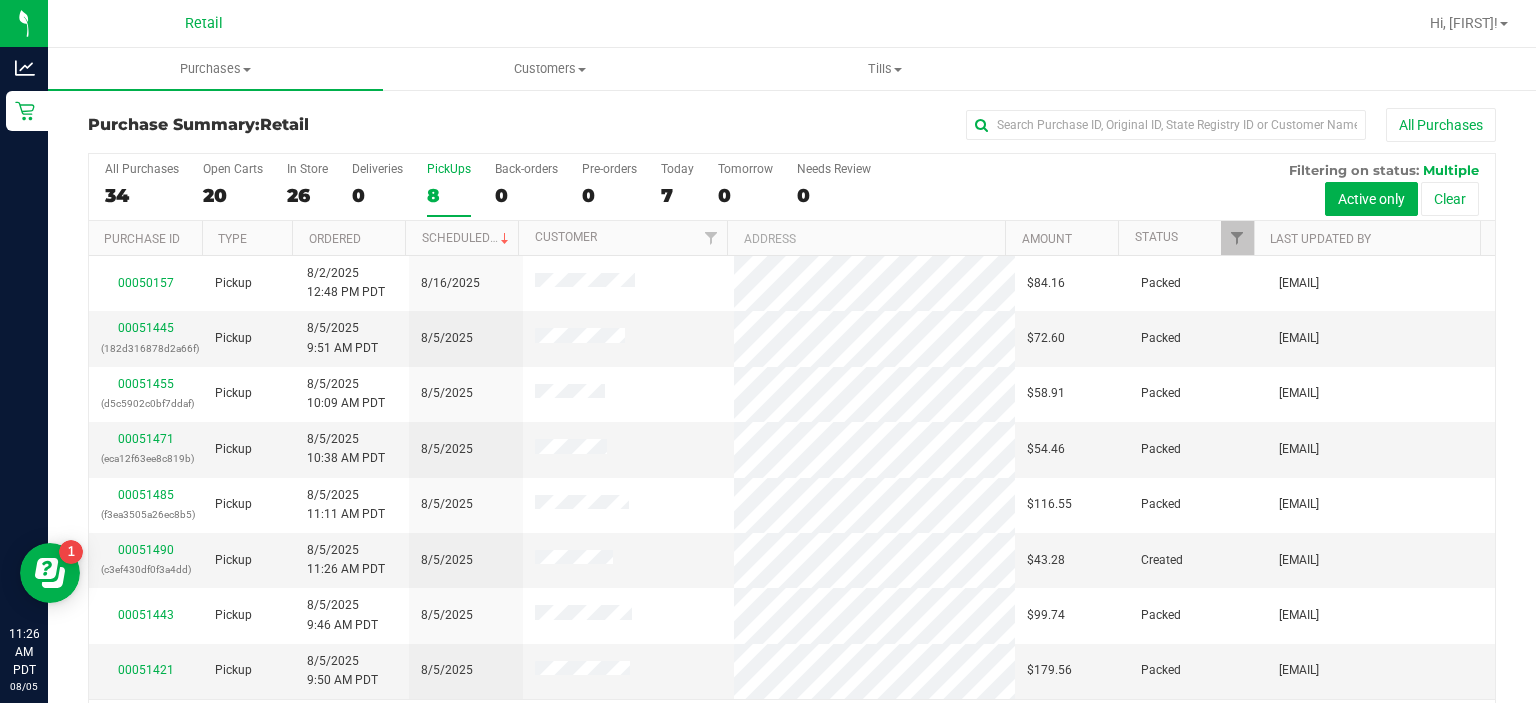 click on "PickUps
8" at bounding box center [449, 189] 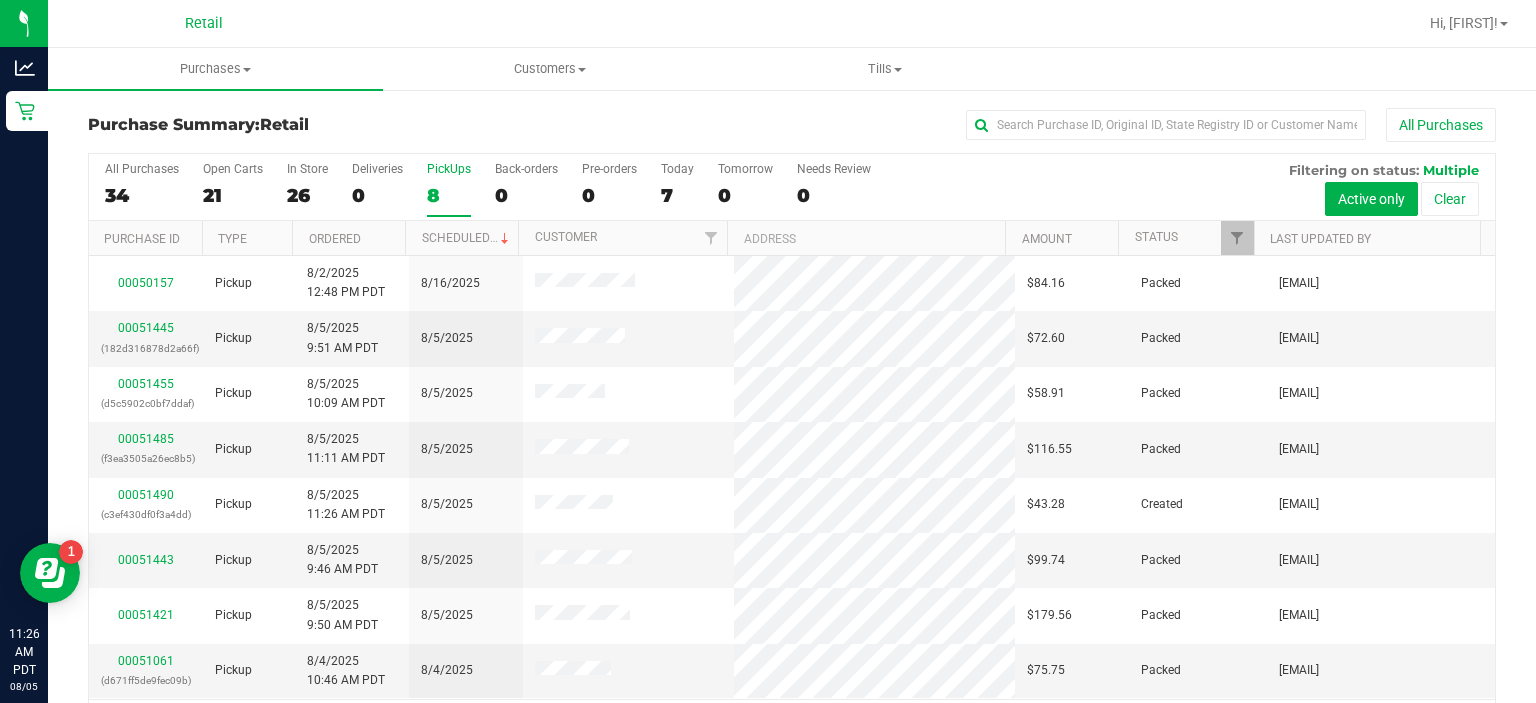 scroll, scrollTop: 62, scrollLeft: 0, axis: vertical 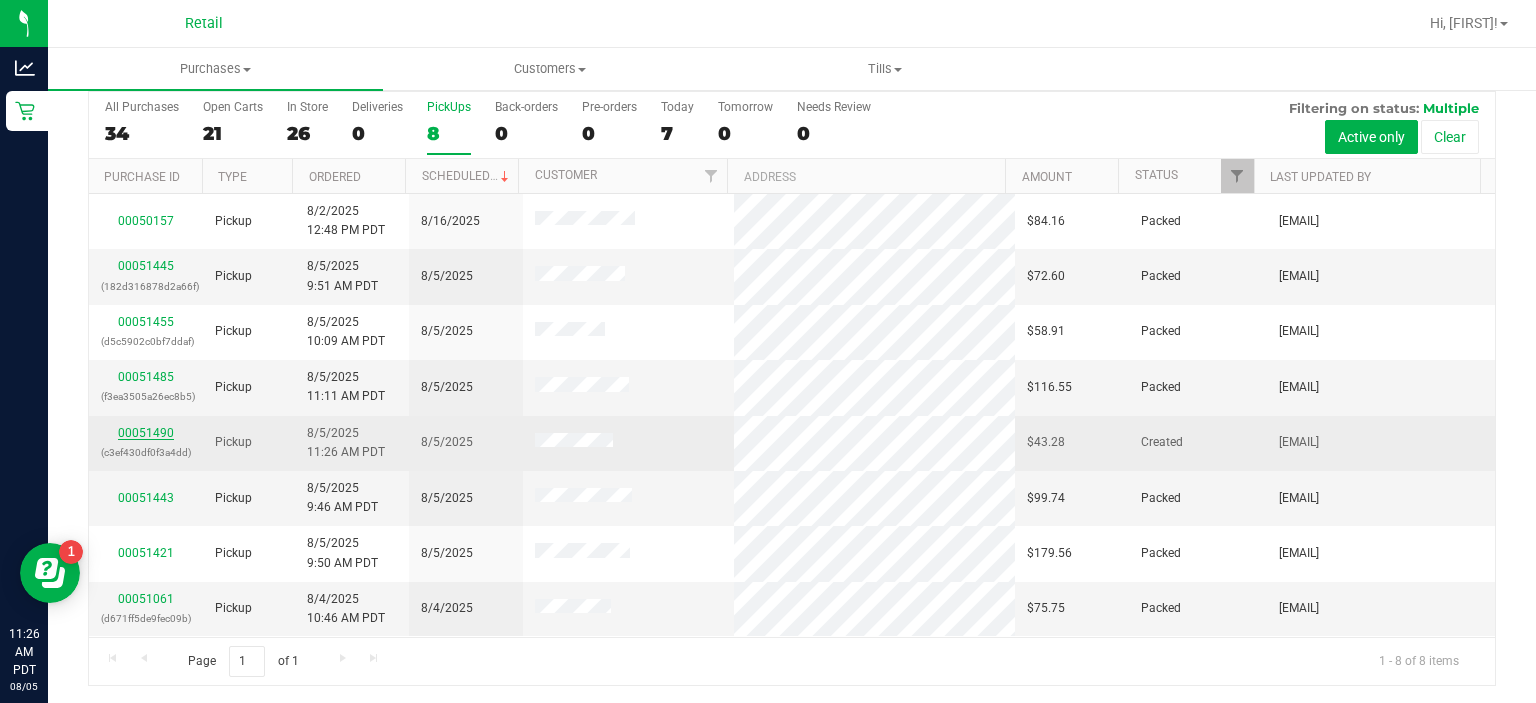 click on "00051490" at bounding box center (146, 433) 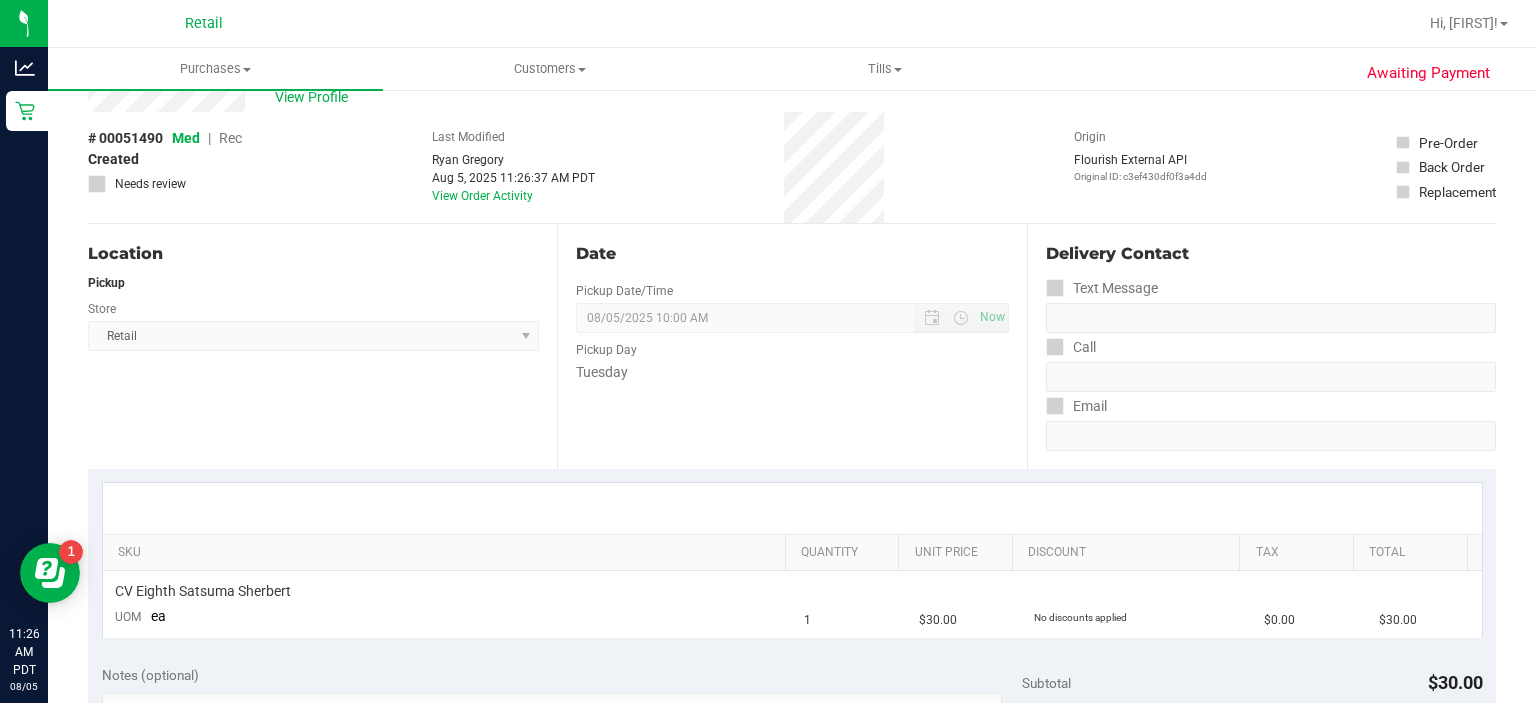 scroll, scrollTop: 0, scrollLeft: 0, axis: both 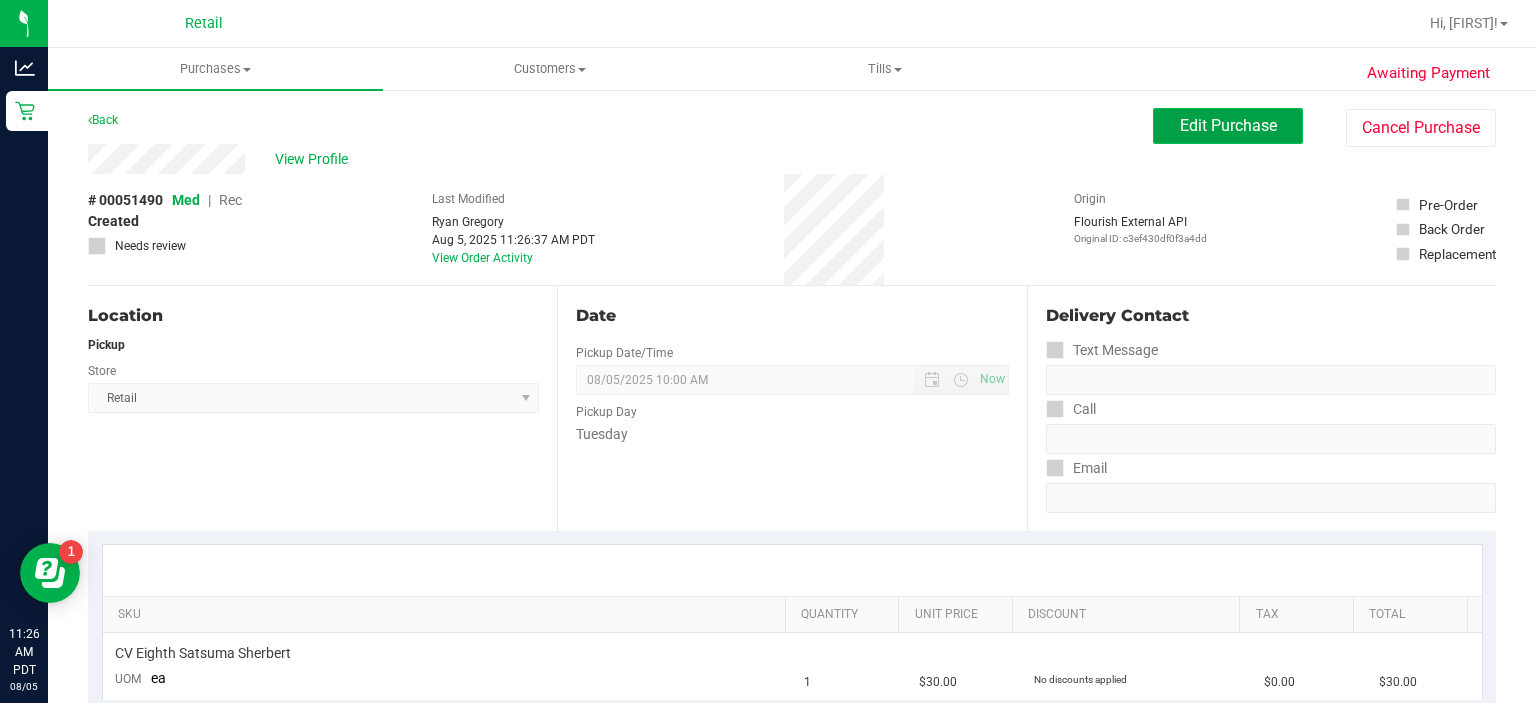 click on "Edit Purchase" at bounding box center (1228, 125) 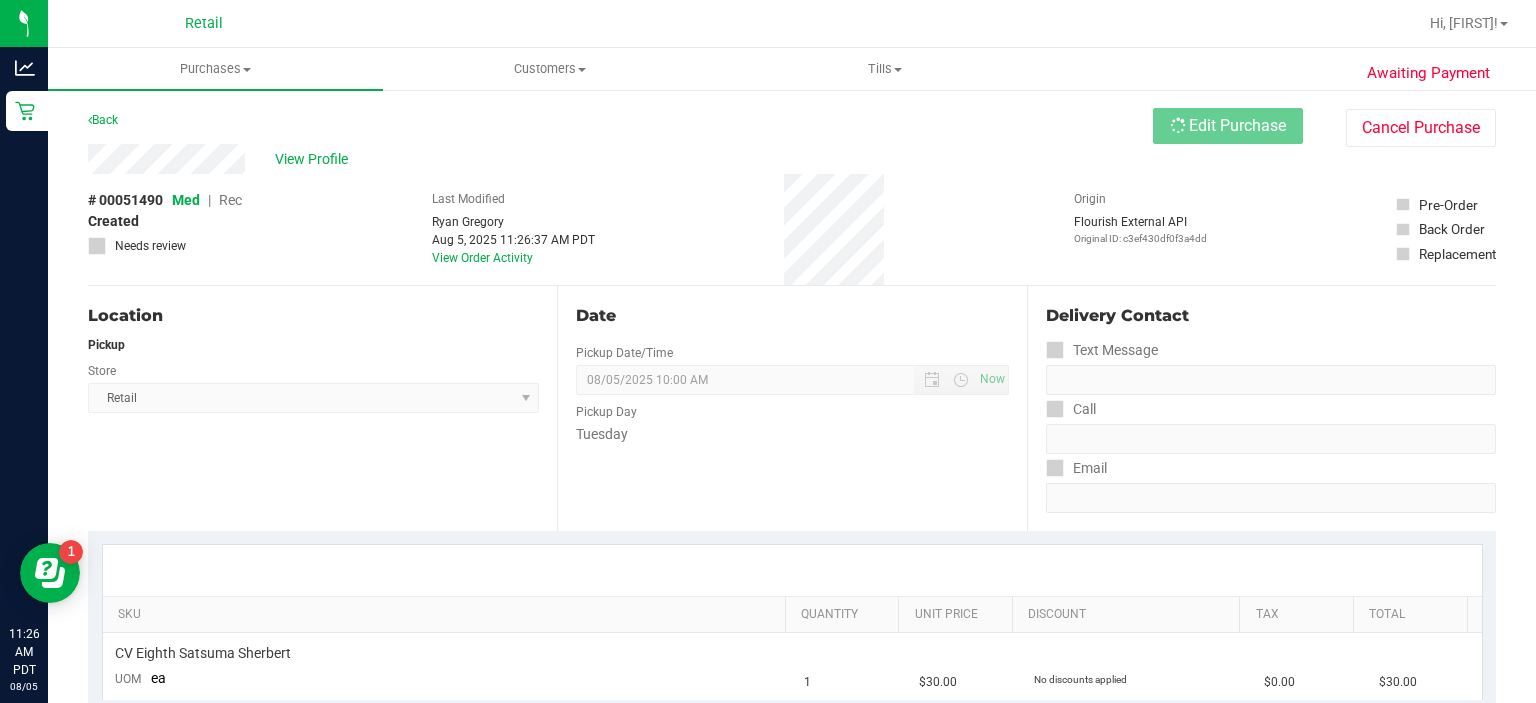 click on "Rec" at bounding box center (230, 200) 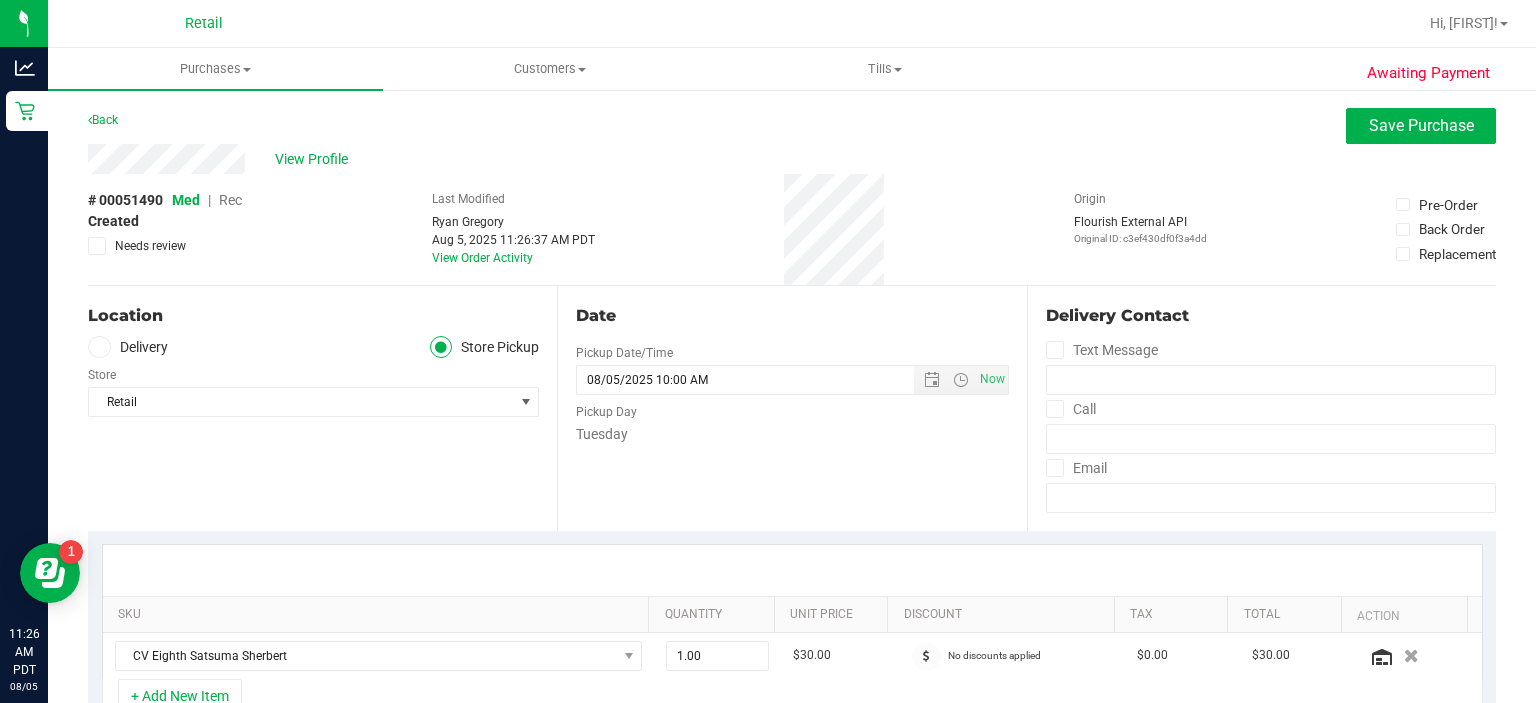 click on "Rec" at bounding box center (230, 200) 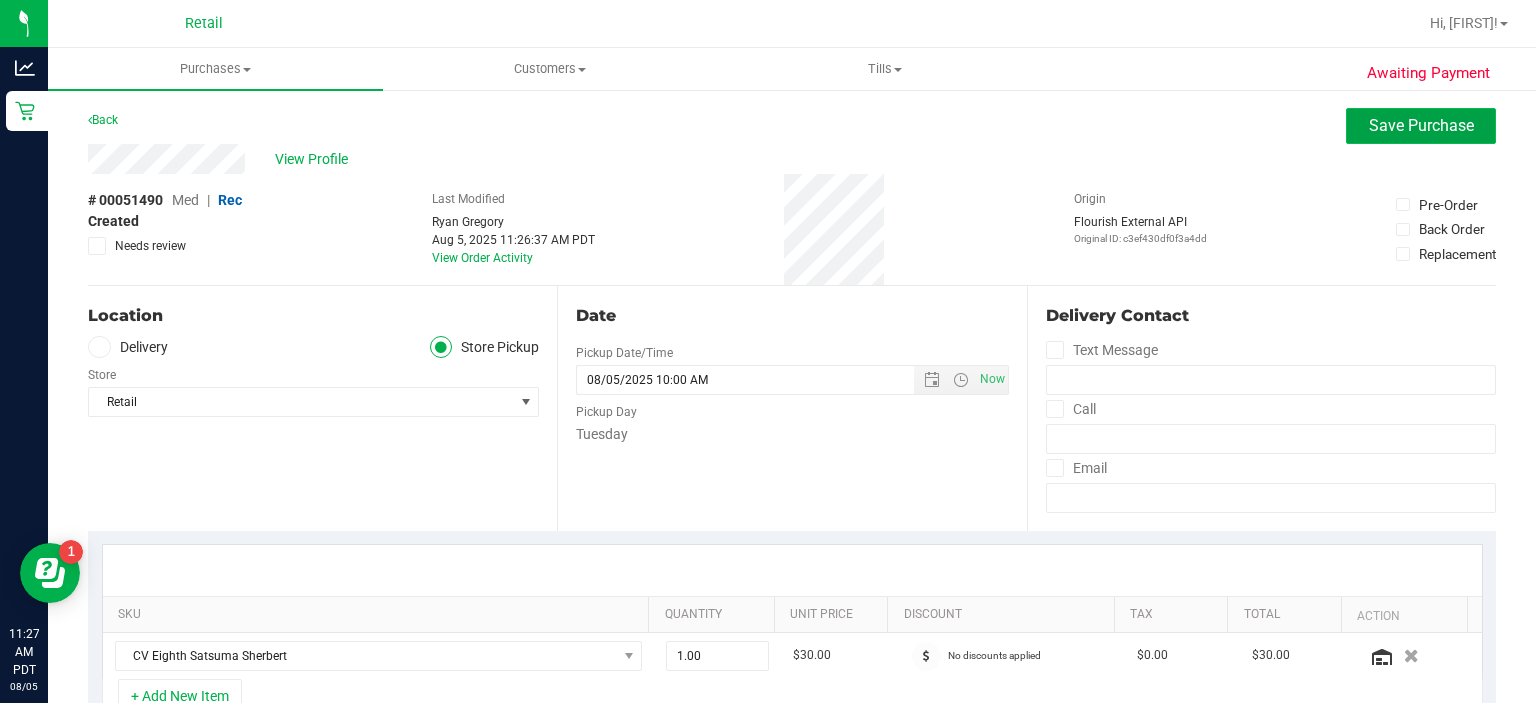 click on "Save Purchase" at bounding box center (1421, 125) 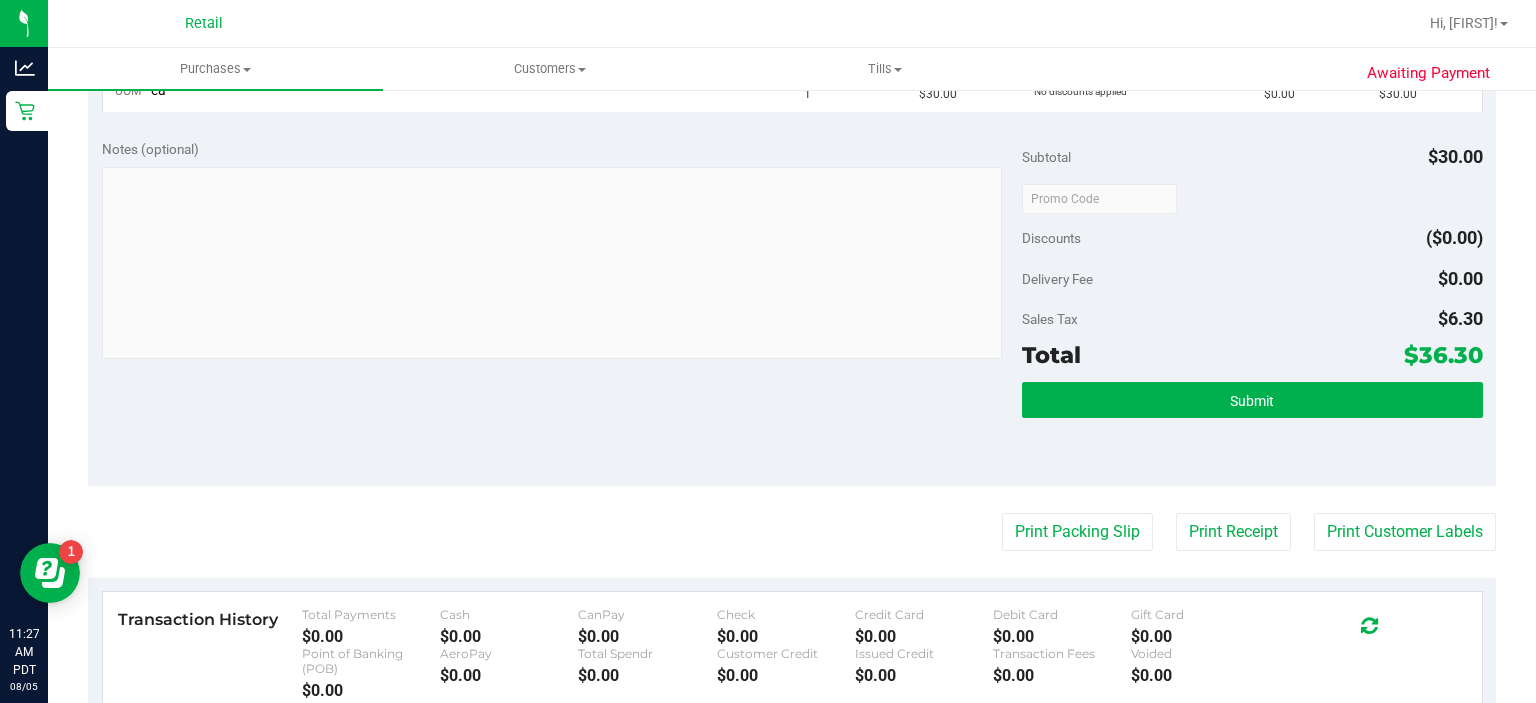 scroll, scrollTop: 680, scrollLeft: 0, axis: vertical 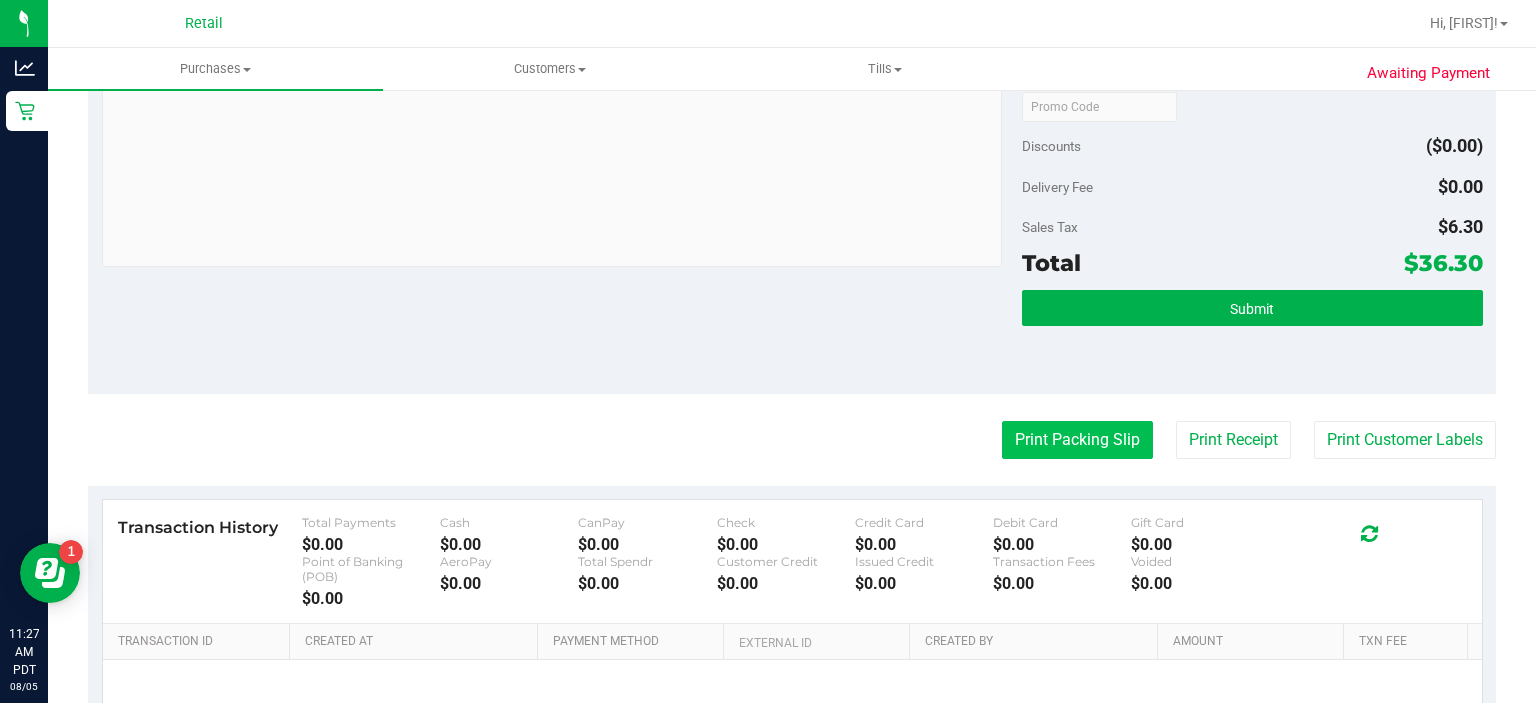 click on "Print Packing Slip" at bounding box center (1077, 440) 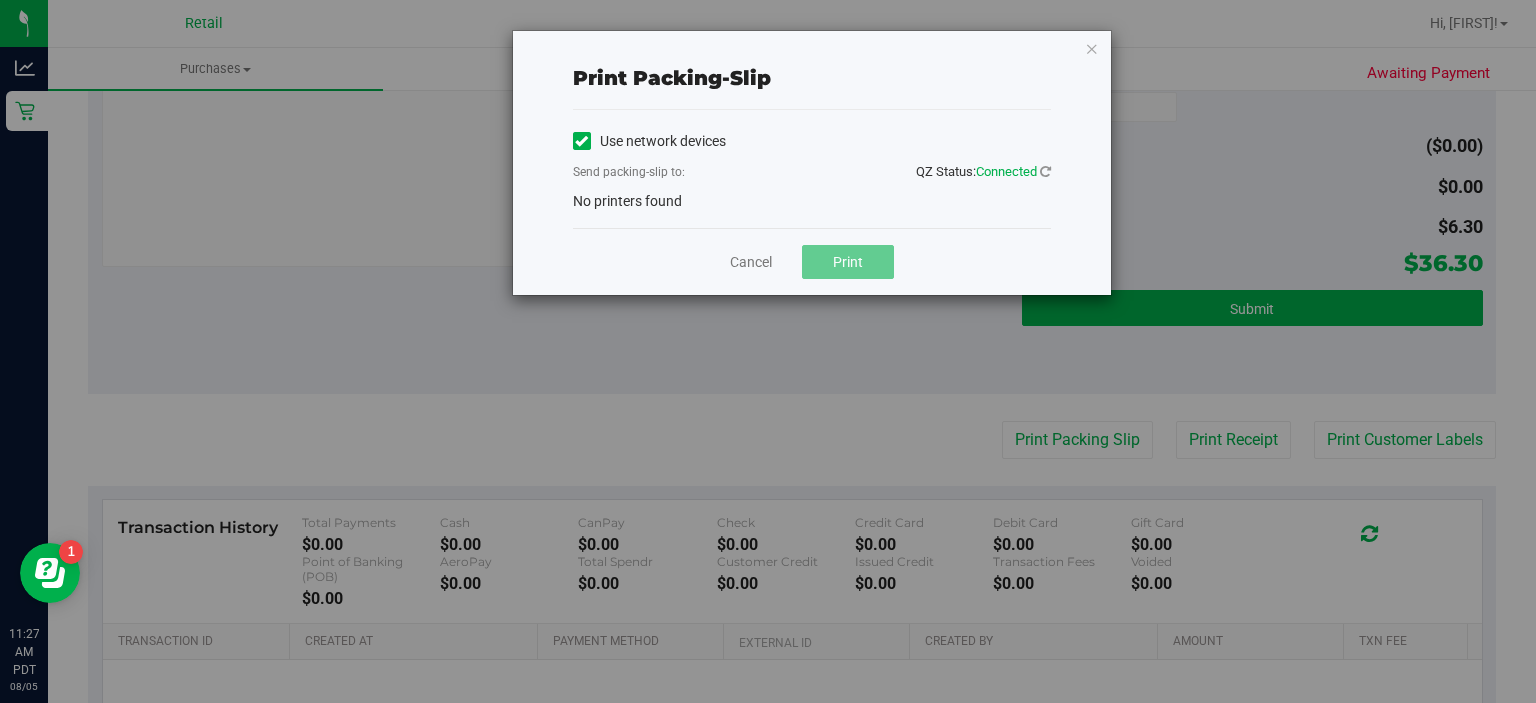 click at bounding box center (581, 141) 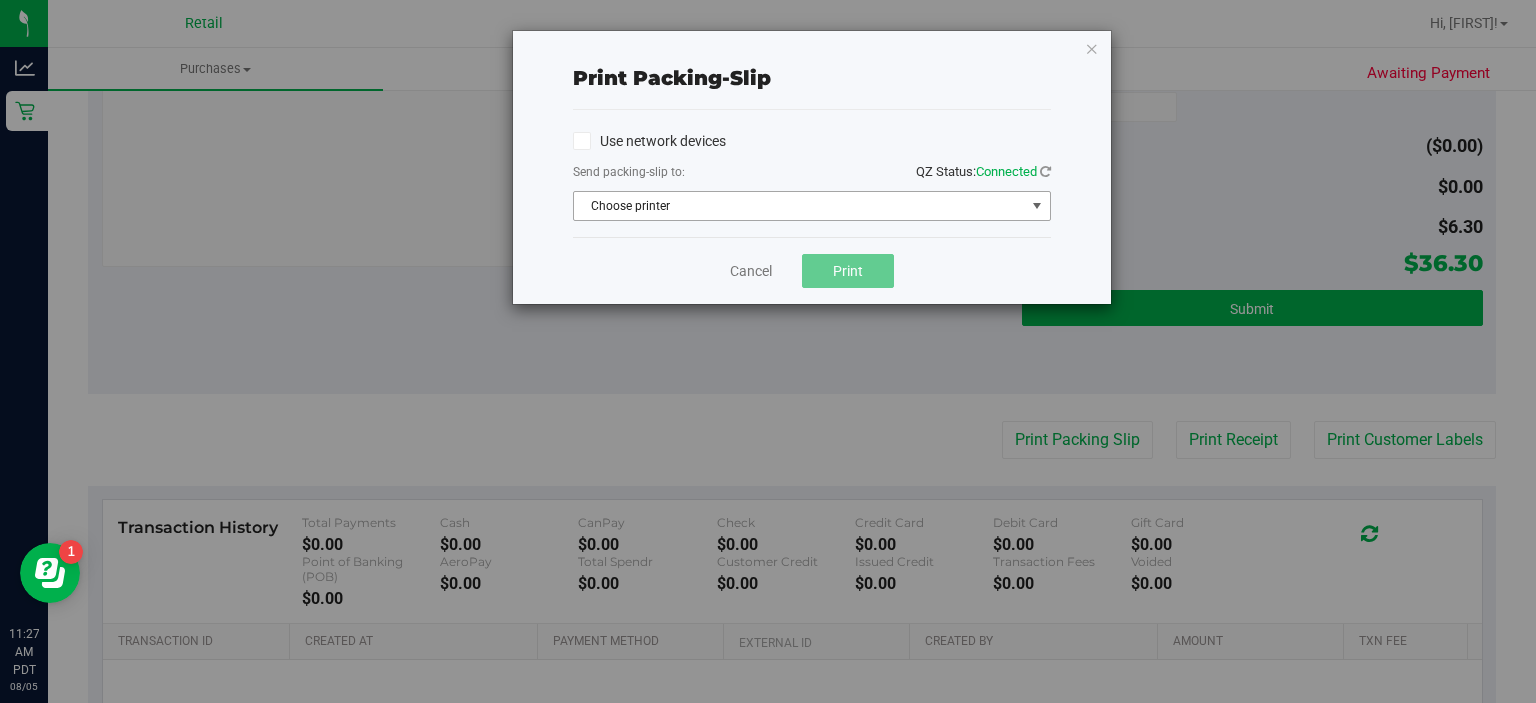 click at bounding box center (1037, 206) 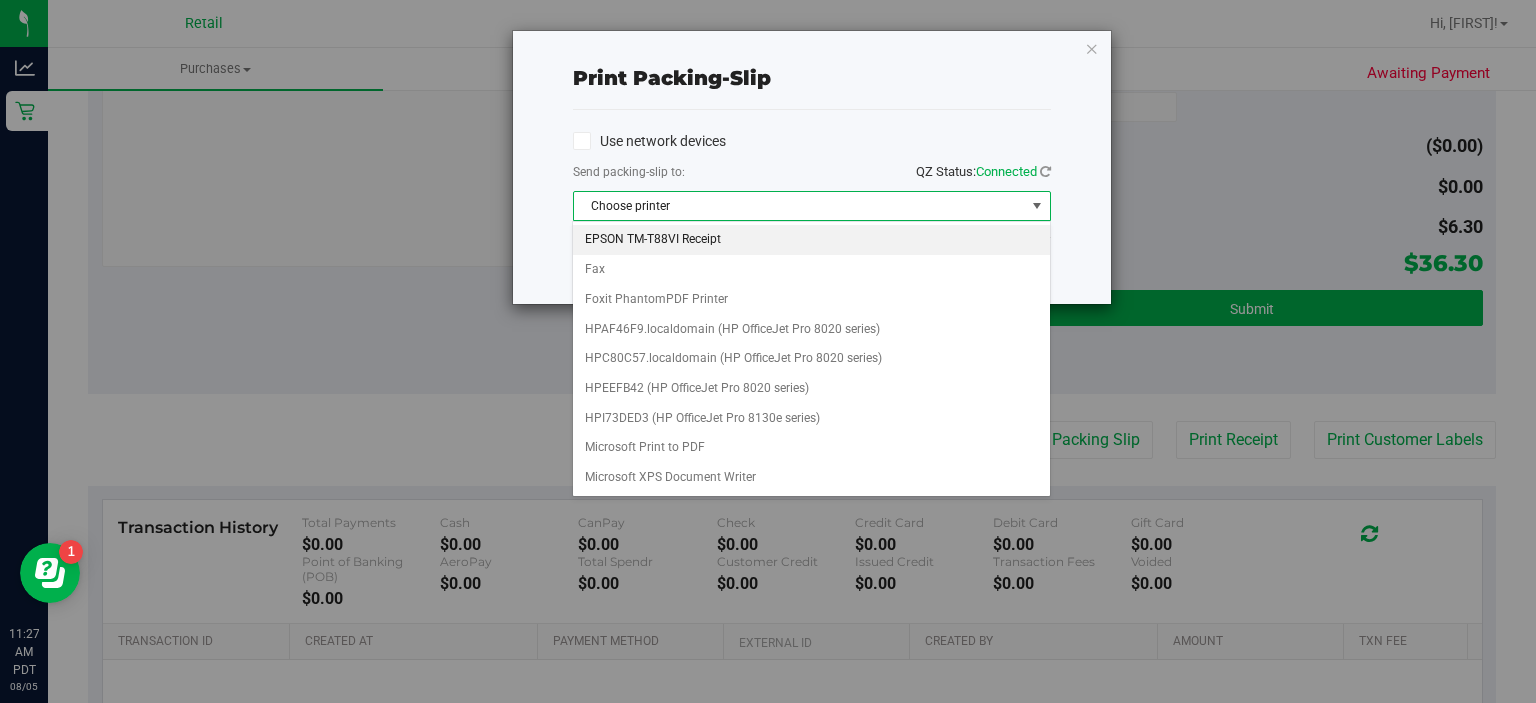 click on "EPSON TM-T88VI Receipt" at bounding box center [811, 240] 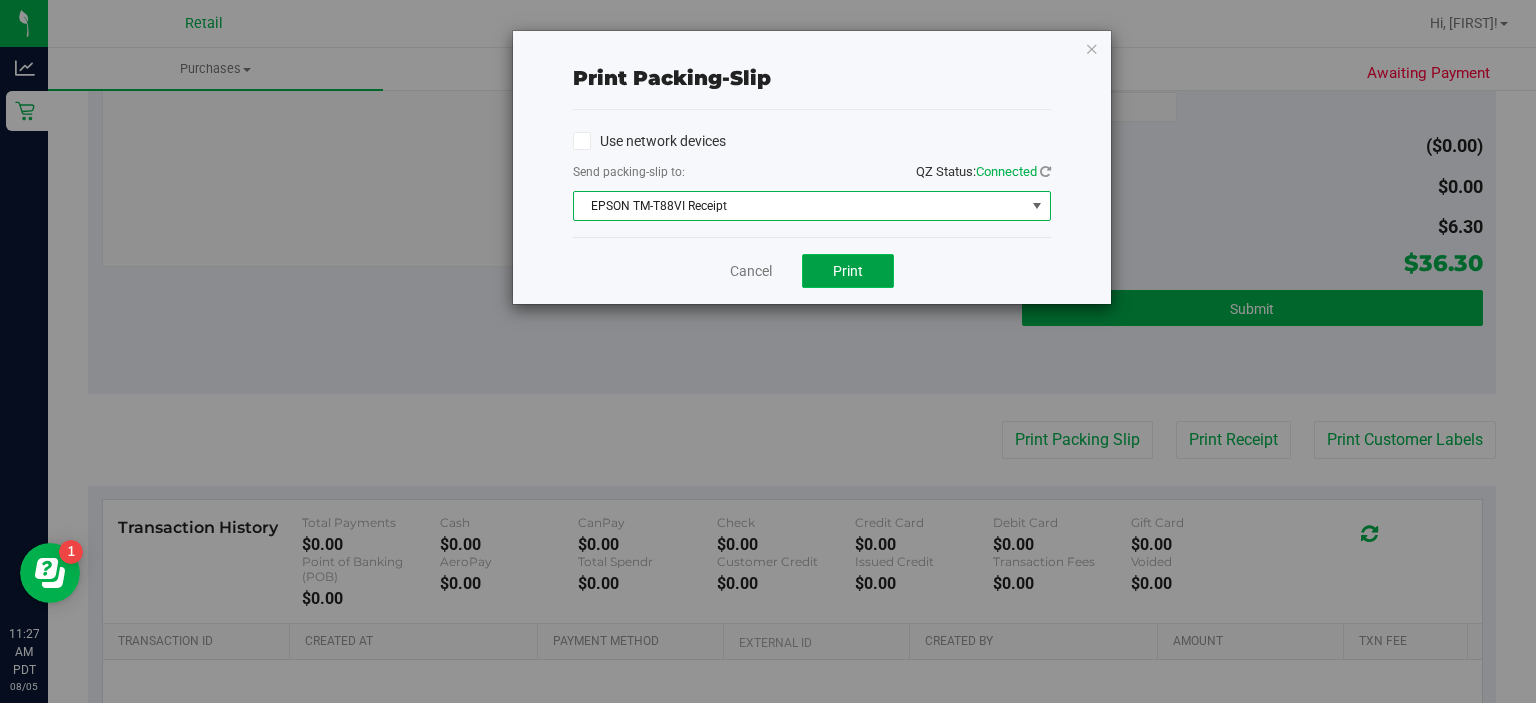 click on "Print" at bounding box center (848, 271) 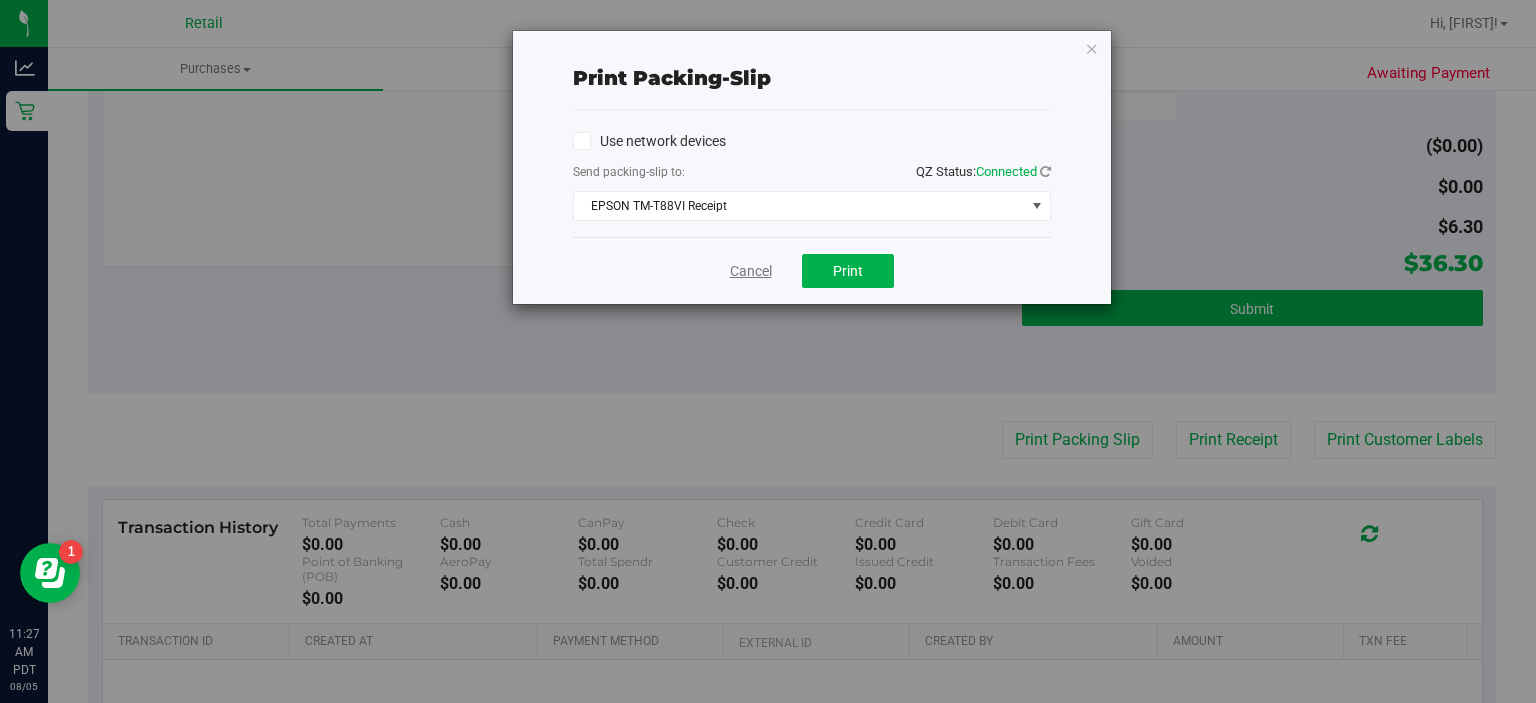 click on "Cancel" at bounding box center (751, 271) 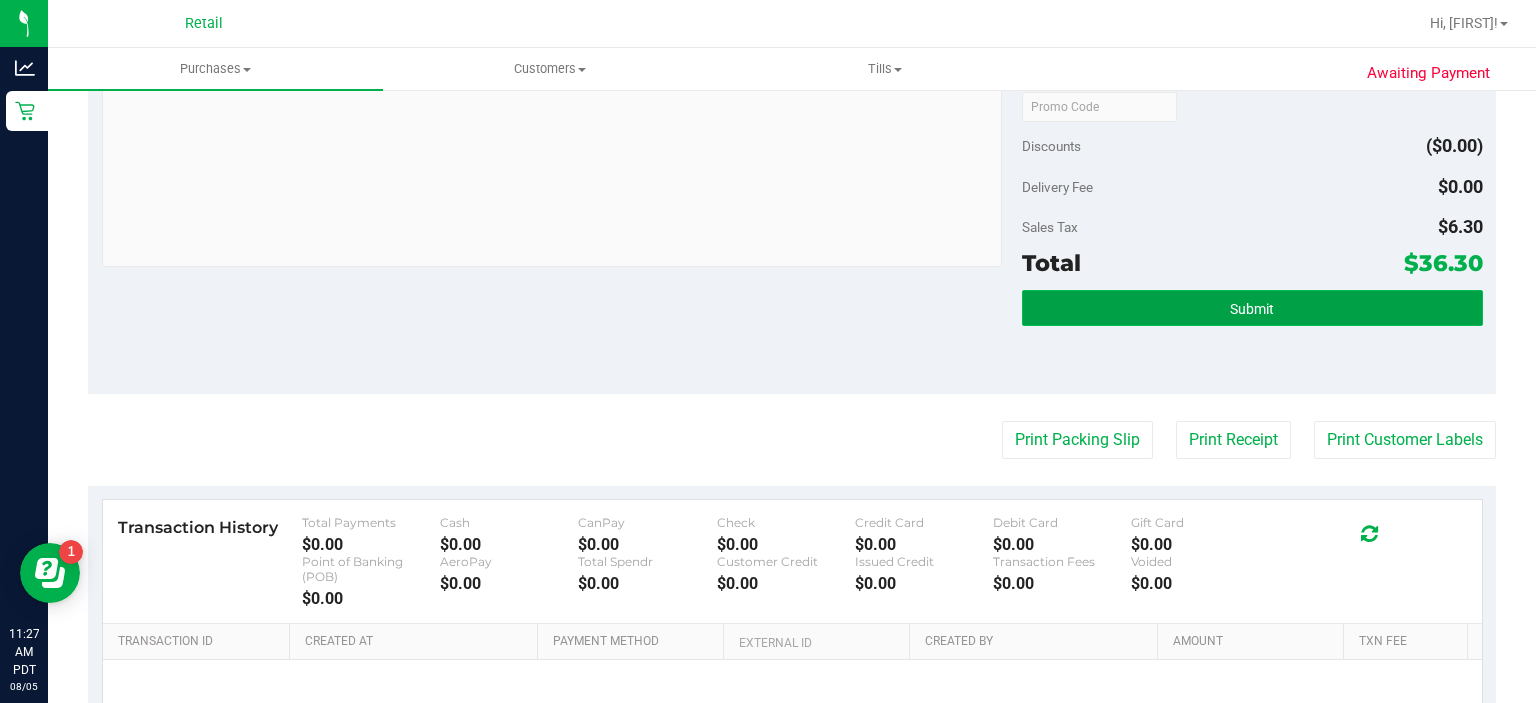 click on "Submit" at bounding box center (1252, 308) 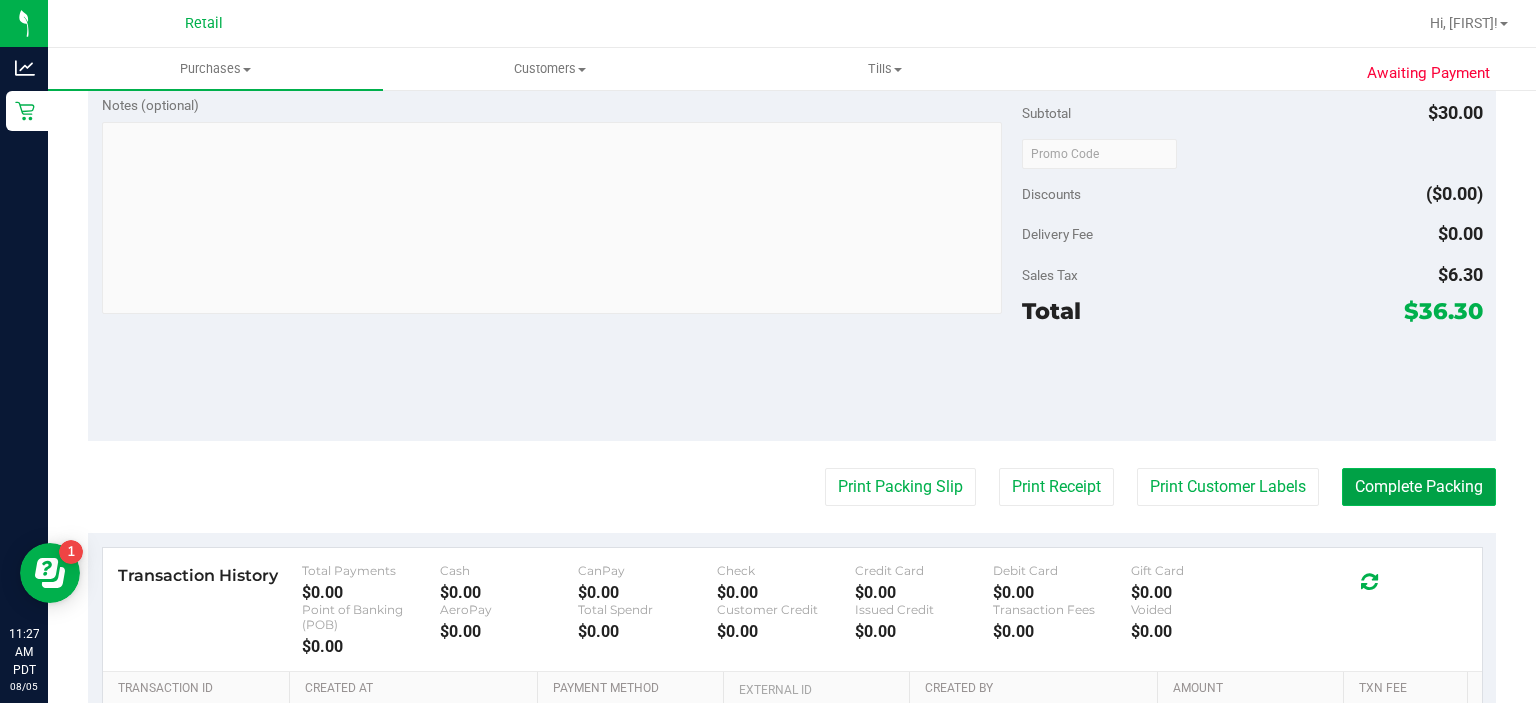 click on "Complete Packing" at bounding box center (1419, 487) 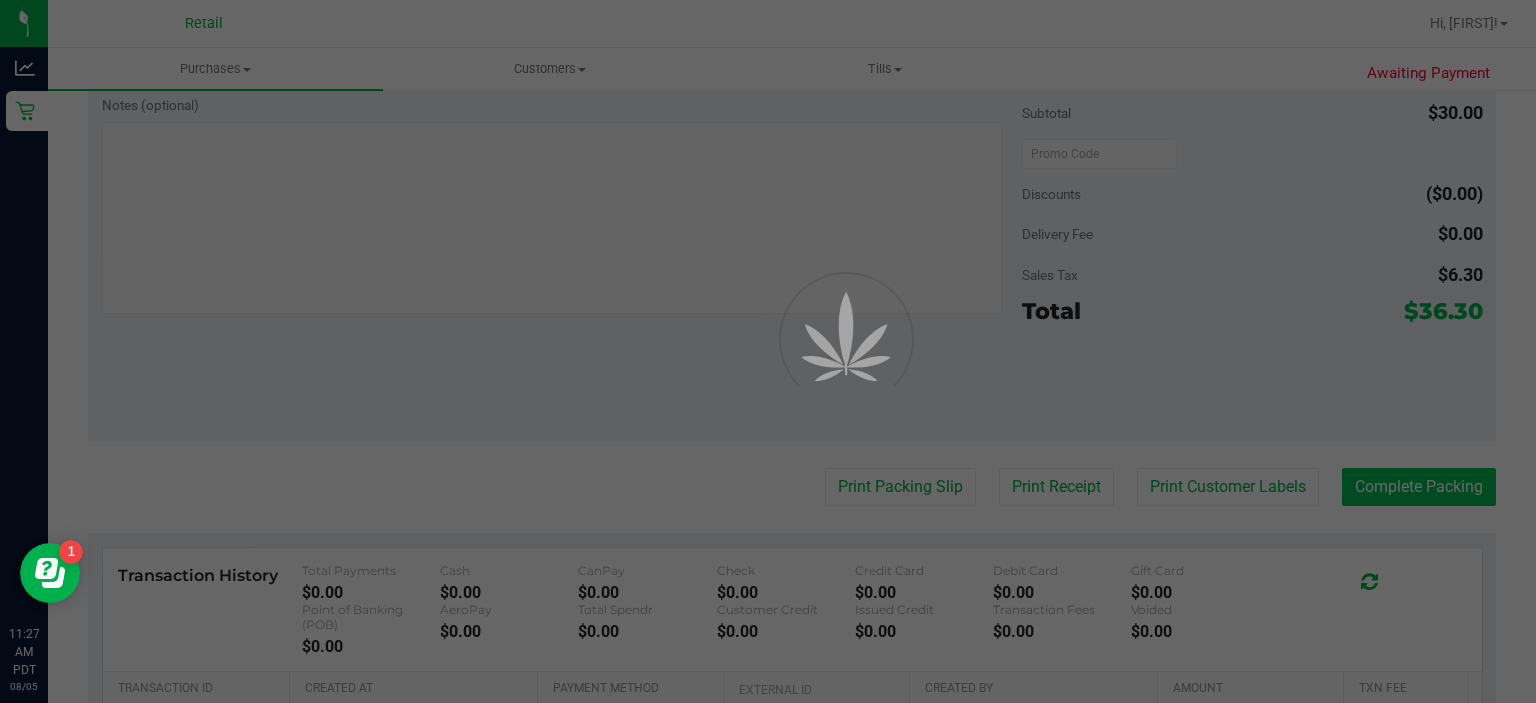 scroll, scrollTop: 0, scrollLeft: 0, axis: both 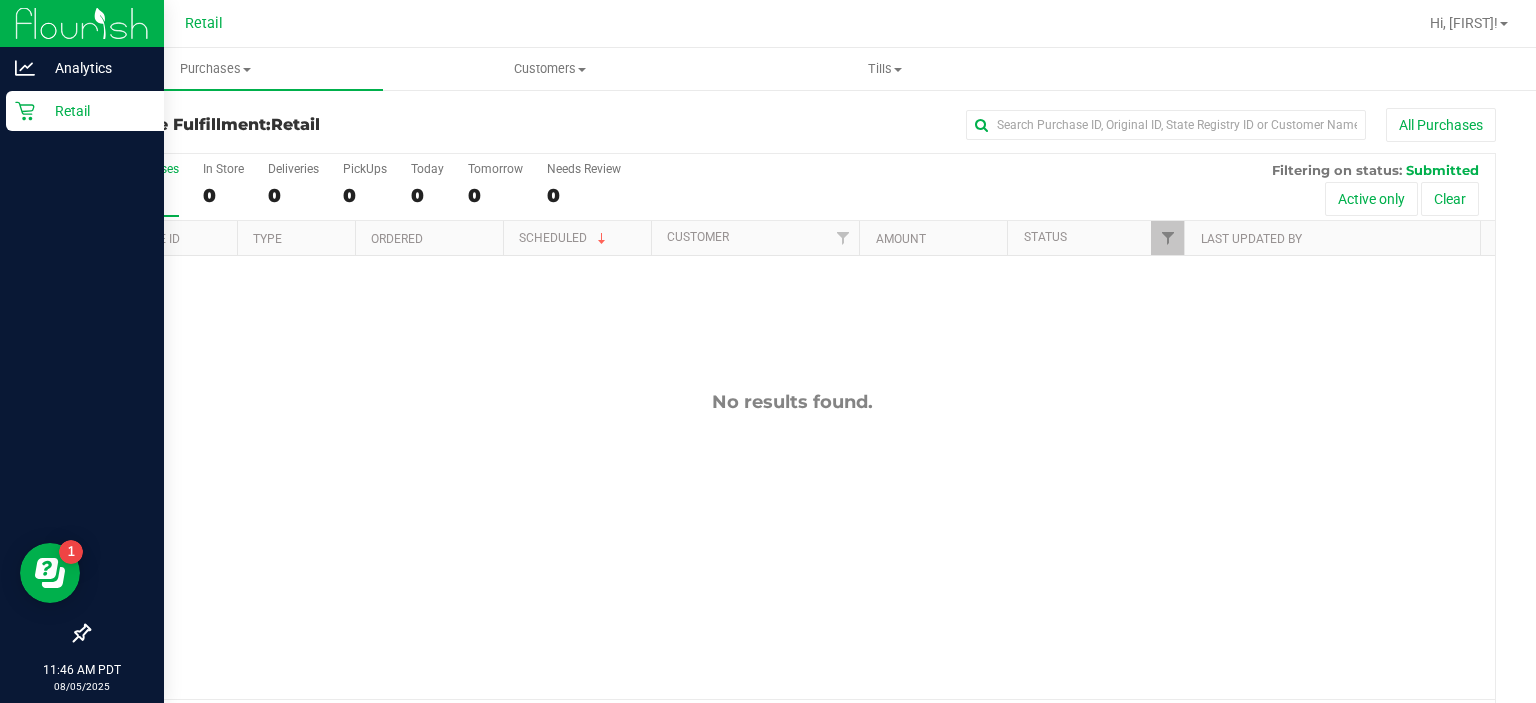 click 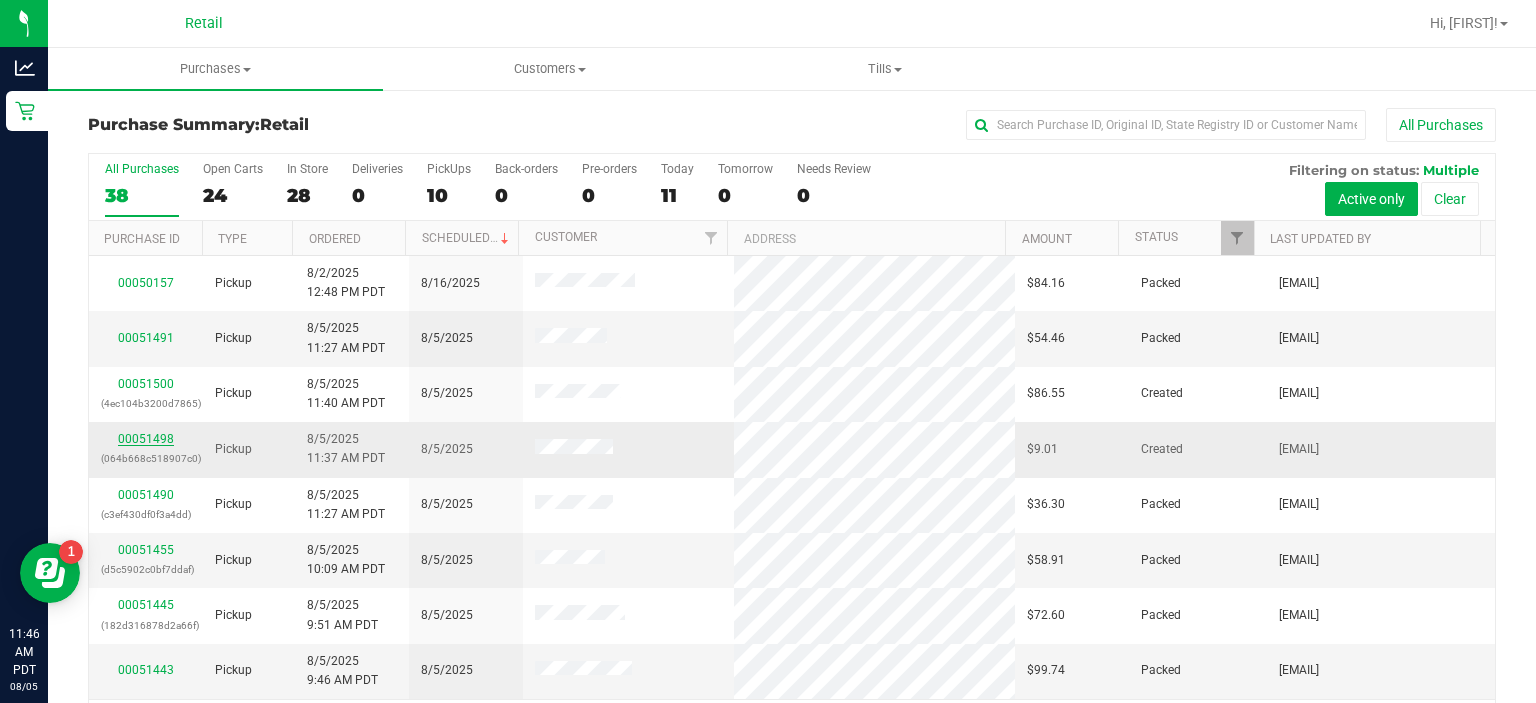 click on "00051498" at bounding box center (146, 439) 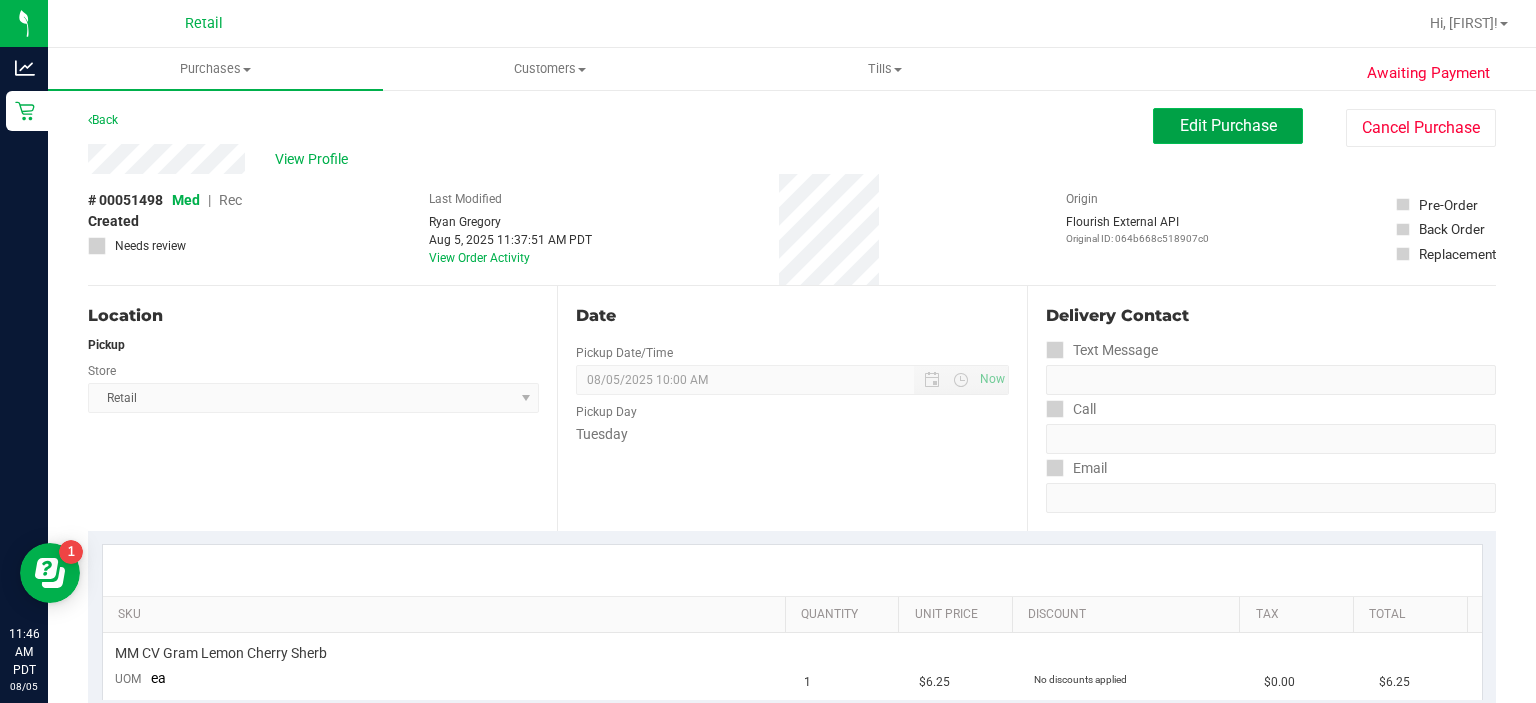 click on "Edit Purchase" at bounding box center (1228, 125) 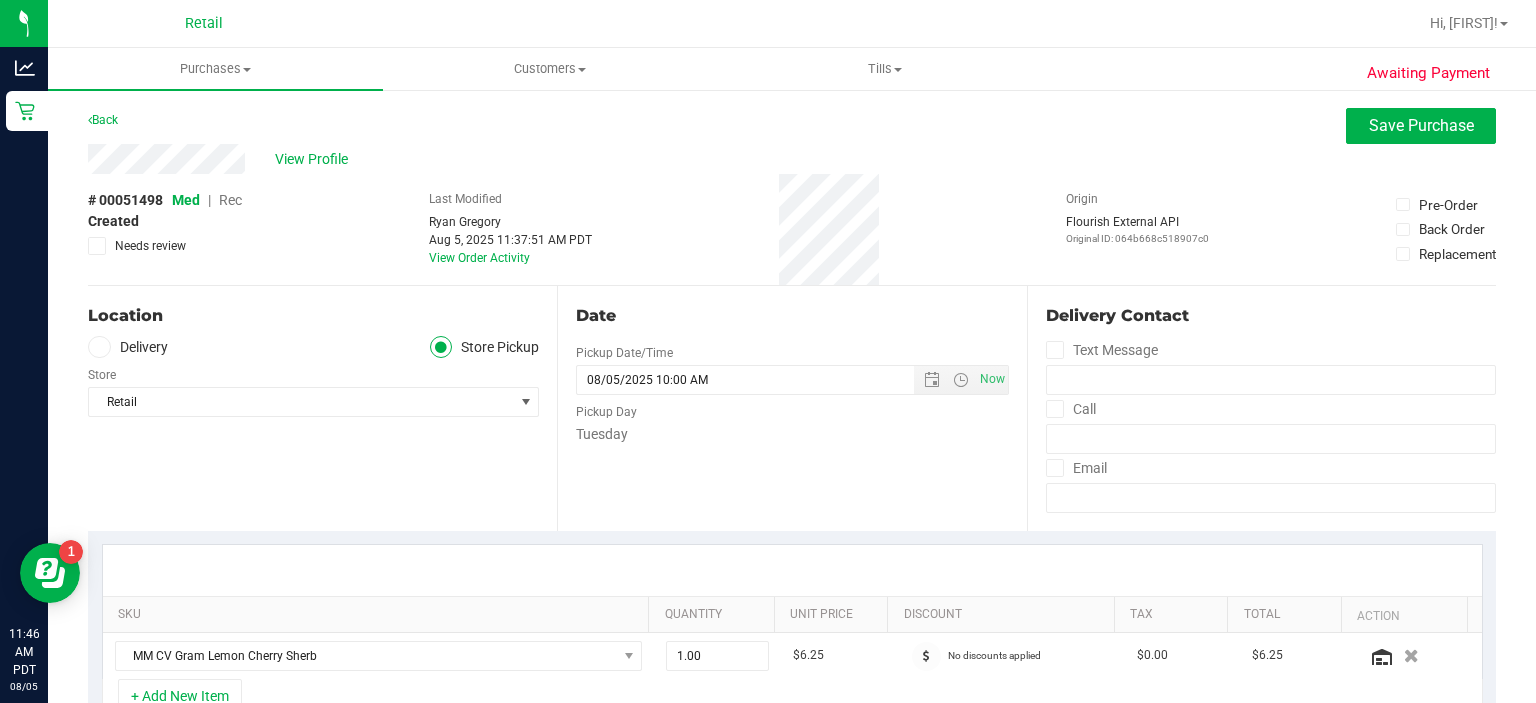 click on "Rec" at bounding box center [230, 200] 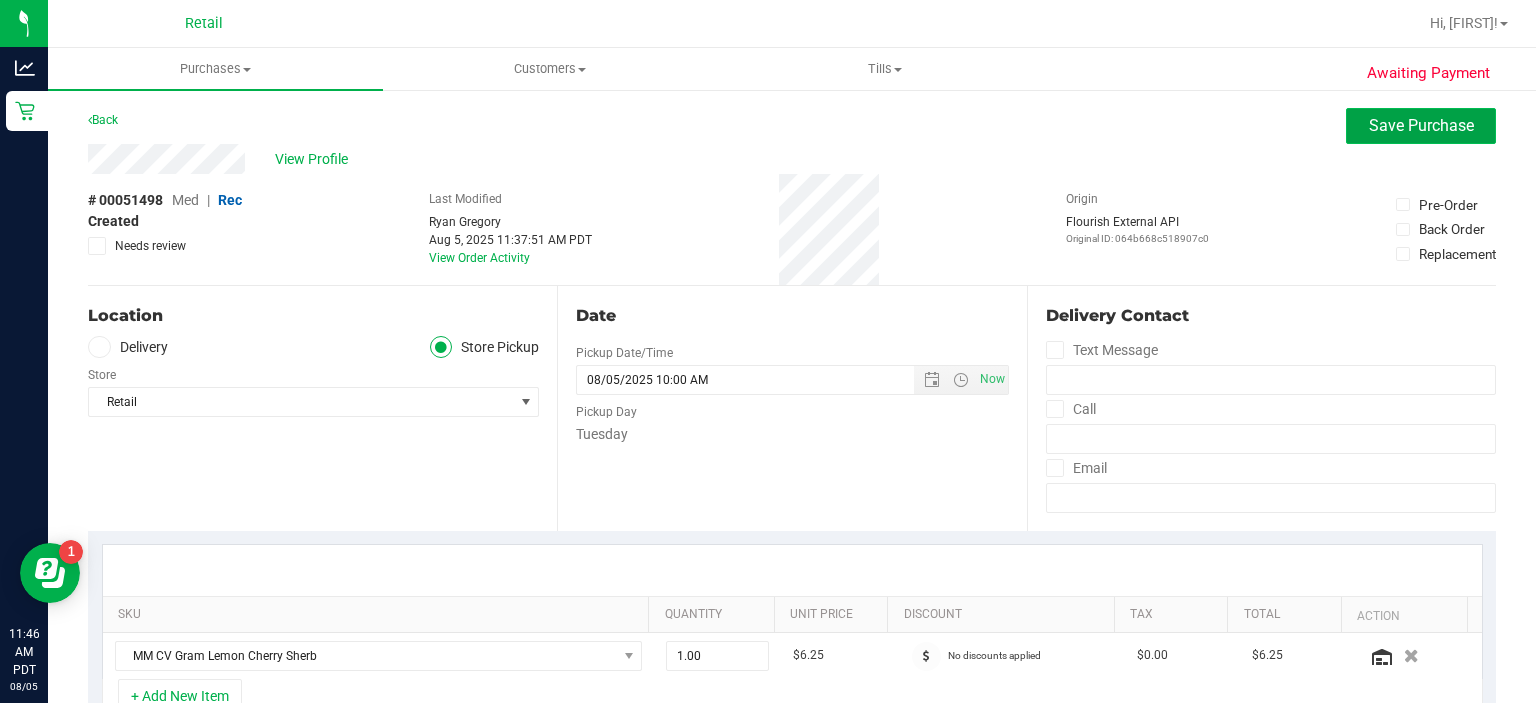 click on "Save Purchase" at bounding box center (1421, 125) 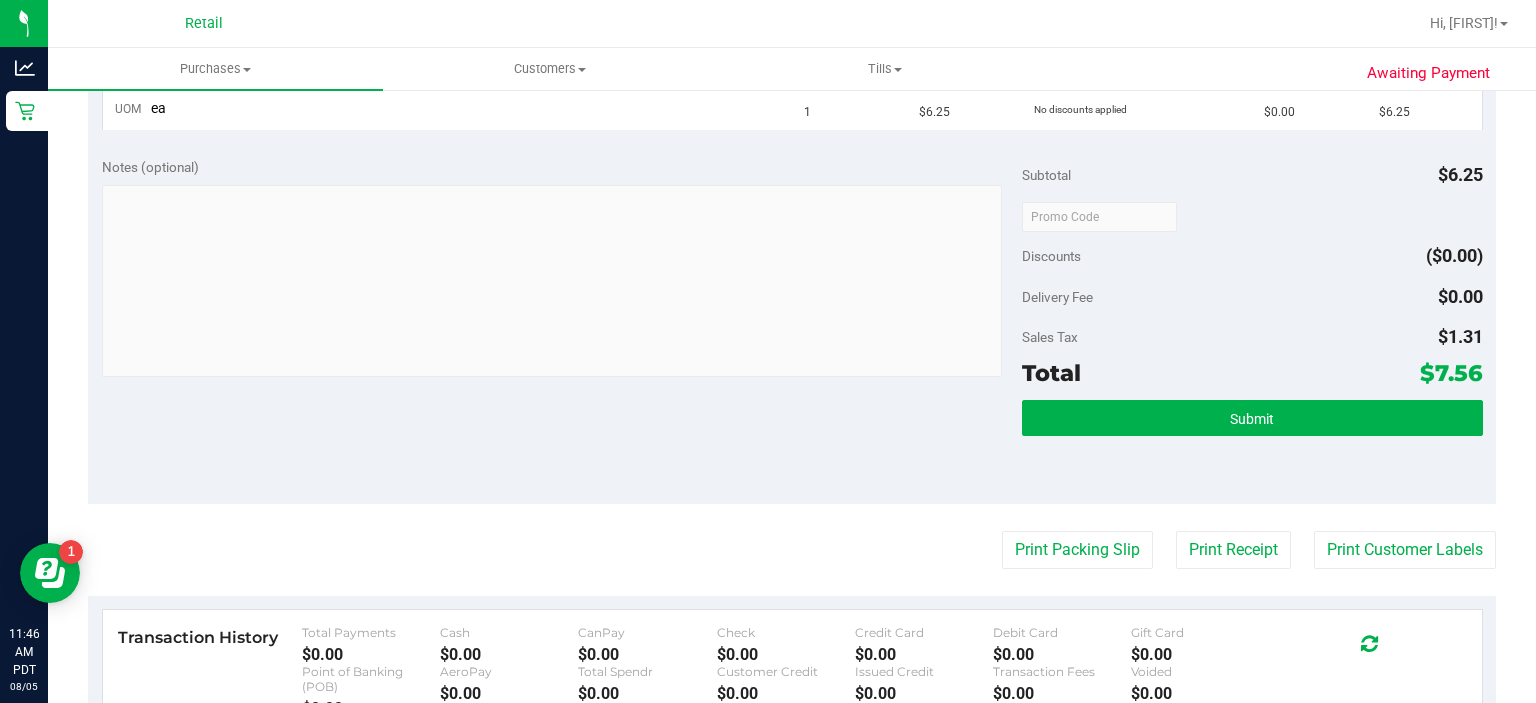scroll, scrollTop: 618, scrollLeft: 0, axis: vertical 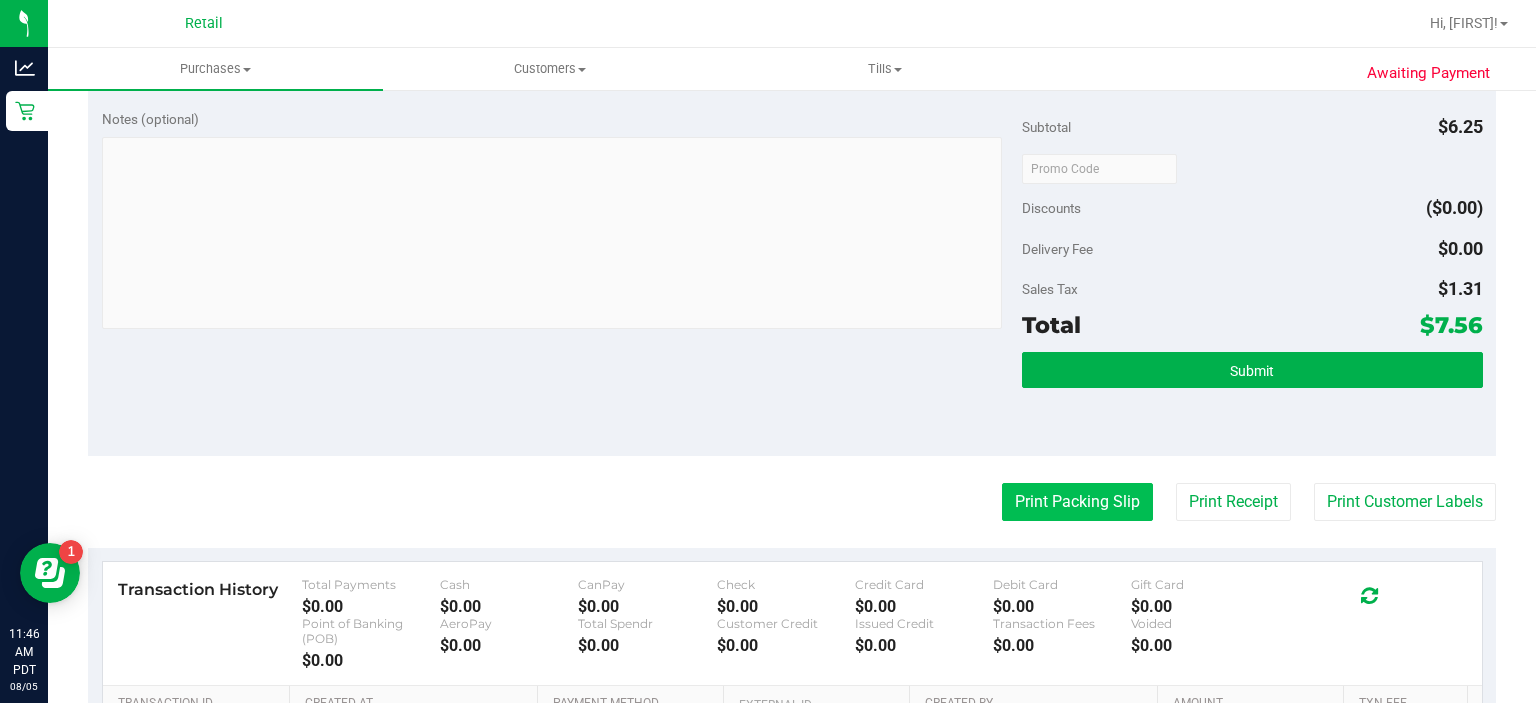 click on "Print Packing Slip" at bounding box center [1077, 502] 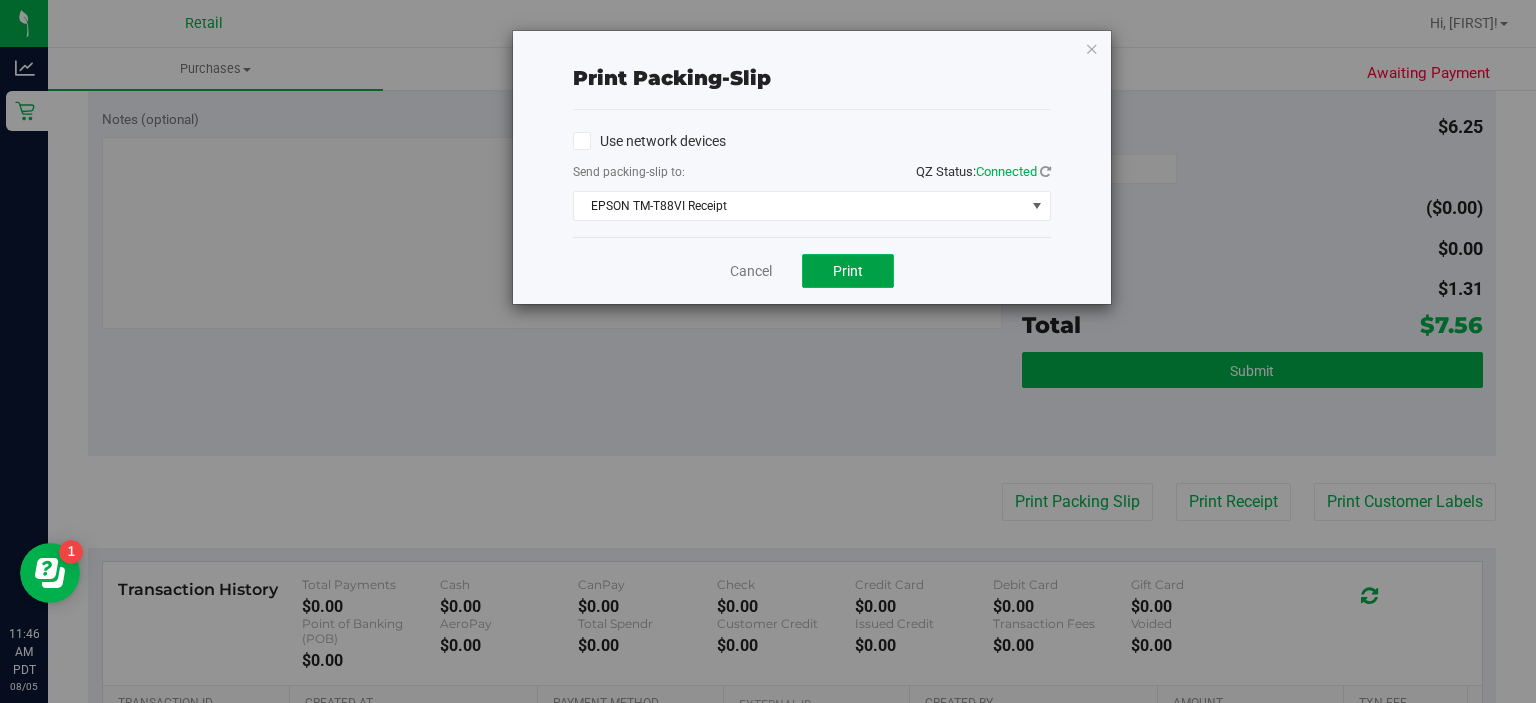 click on "Print" at bounding box center [848, 271] 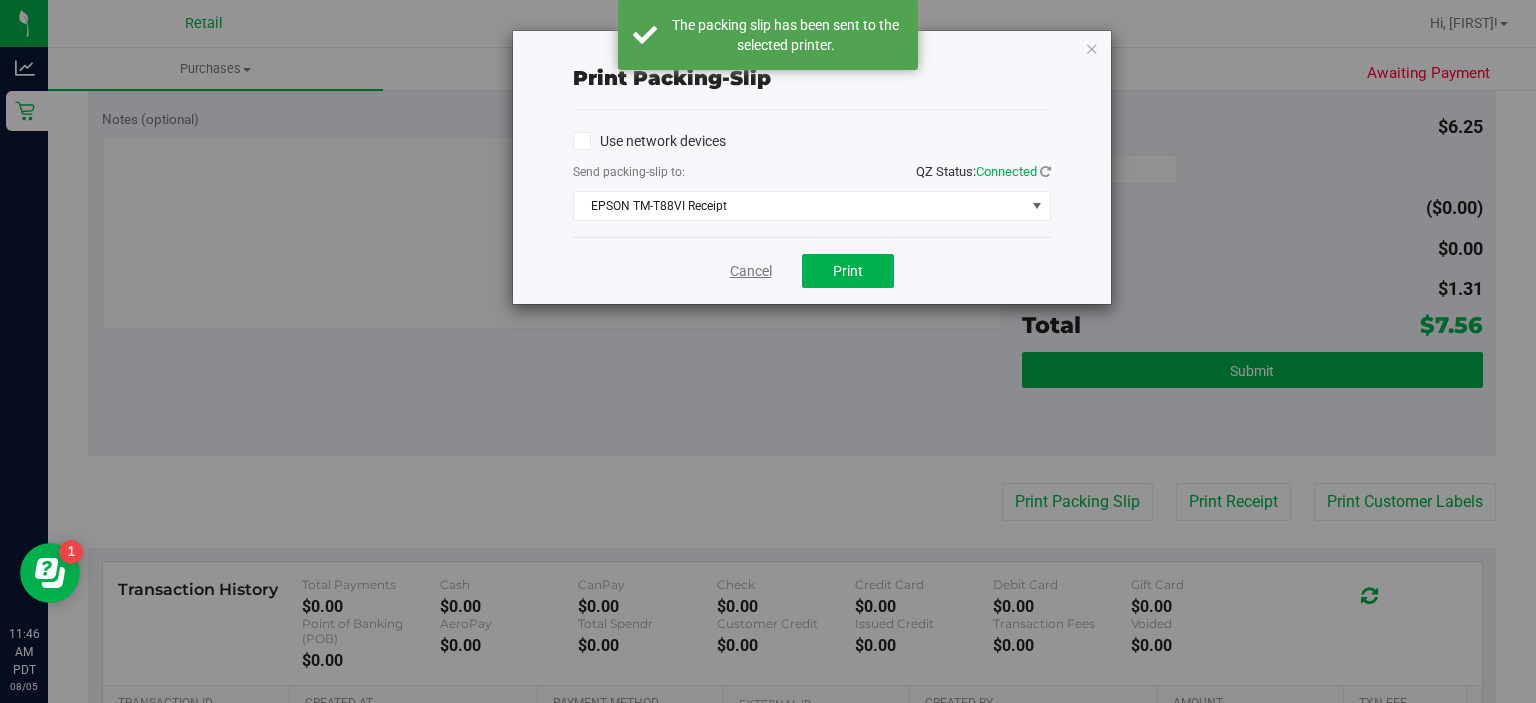 click on "Cancel" at bounding box center [751, 271] 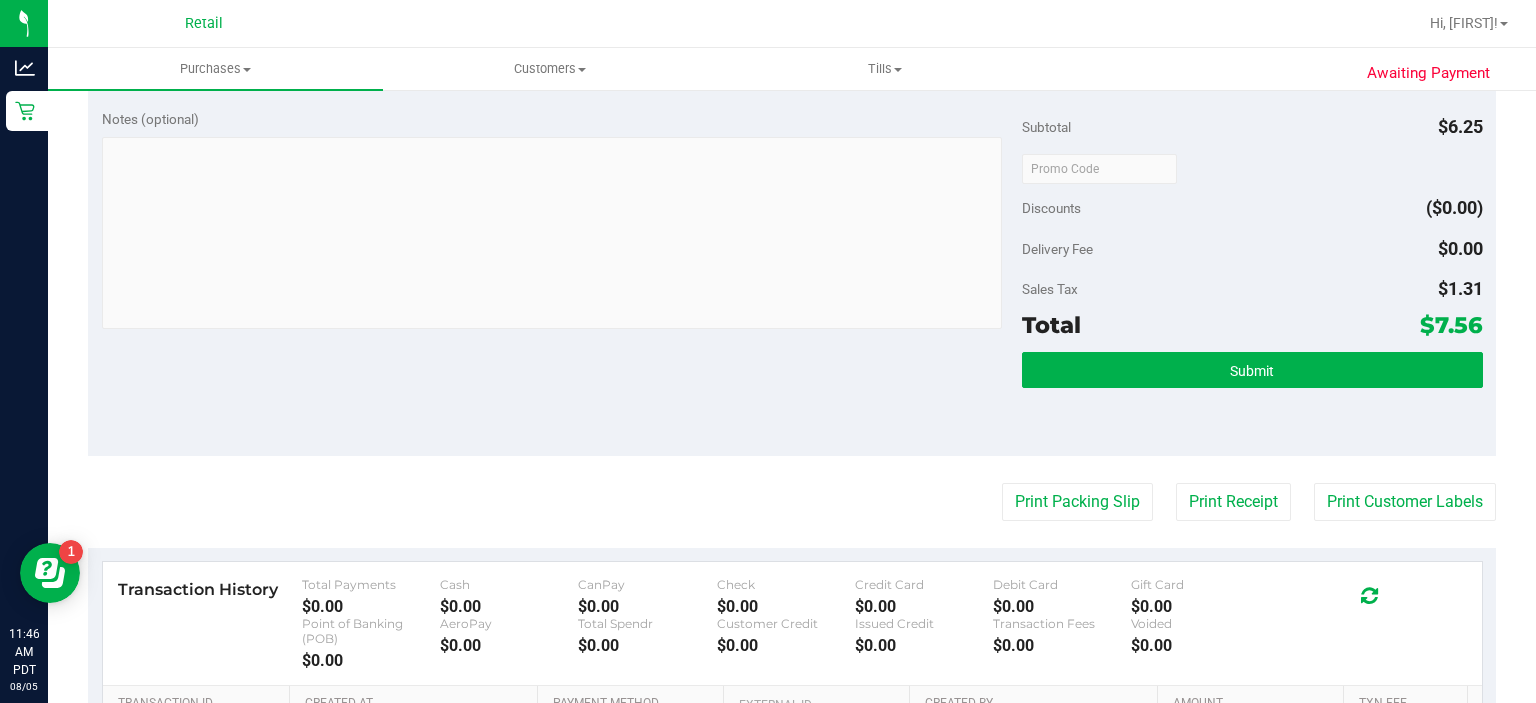 type 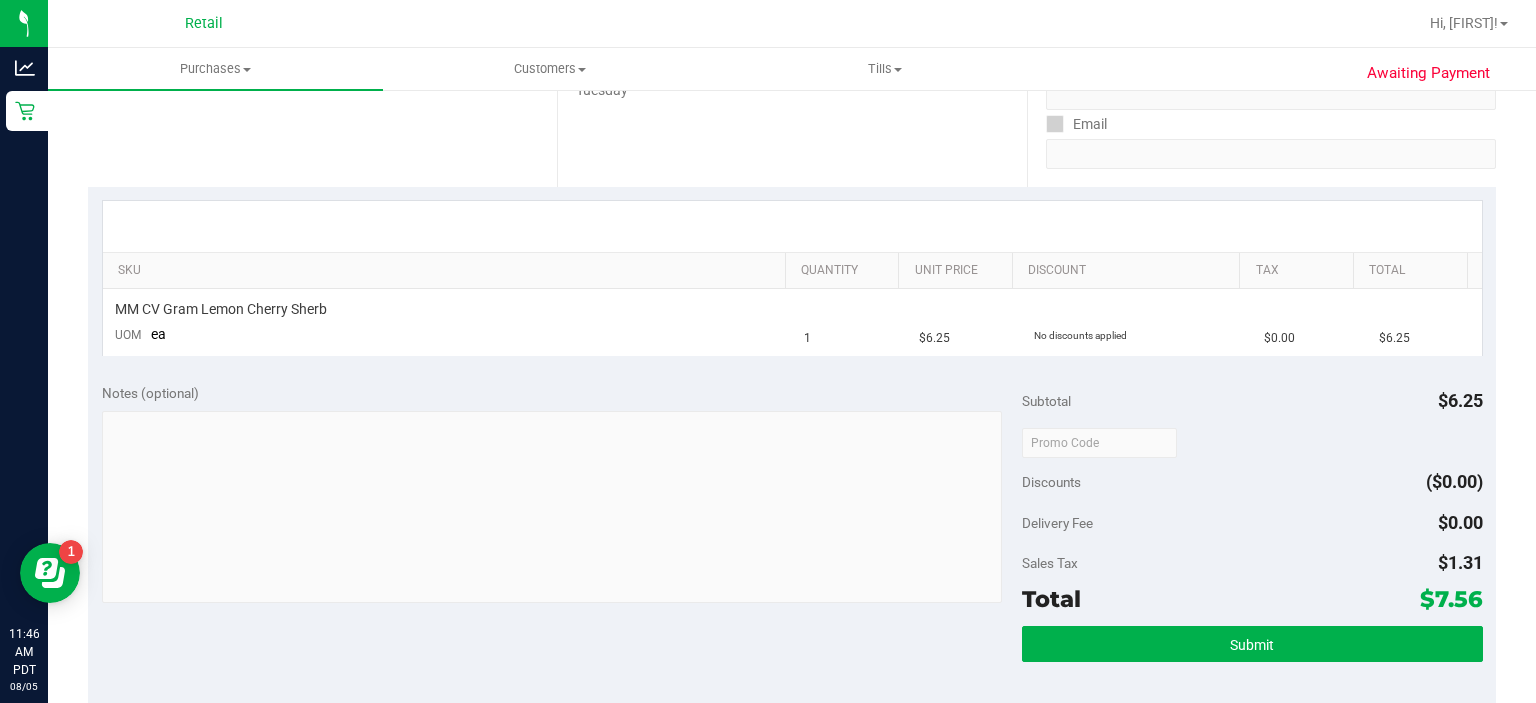 scroll, scrollTop: 296, scrollLeft: 0, axis: vertical 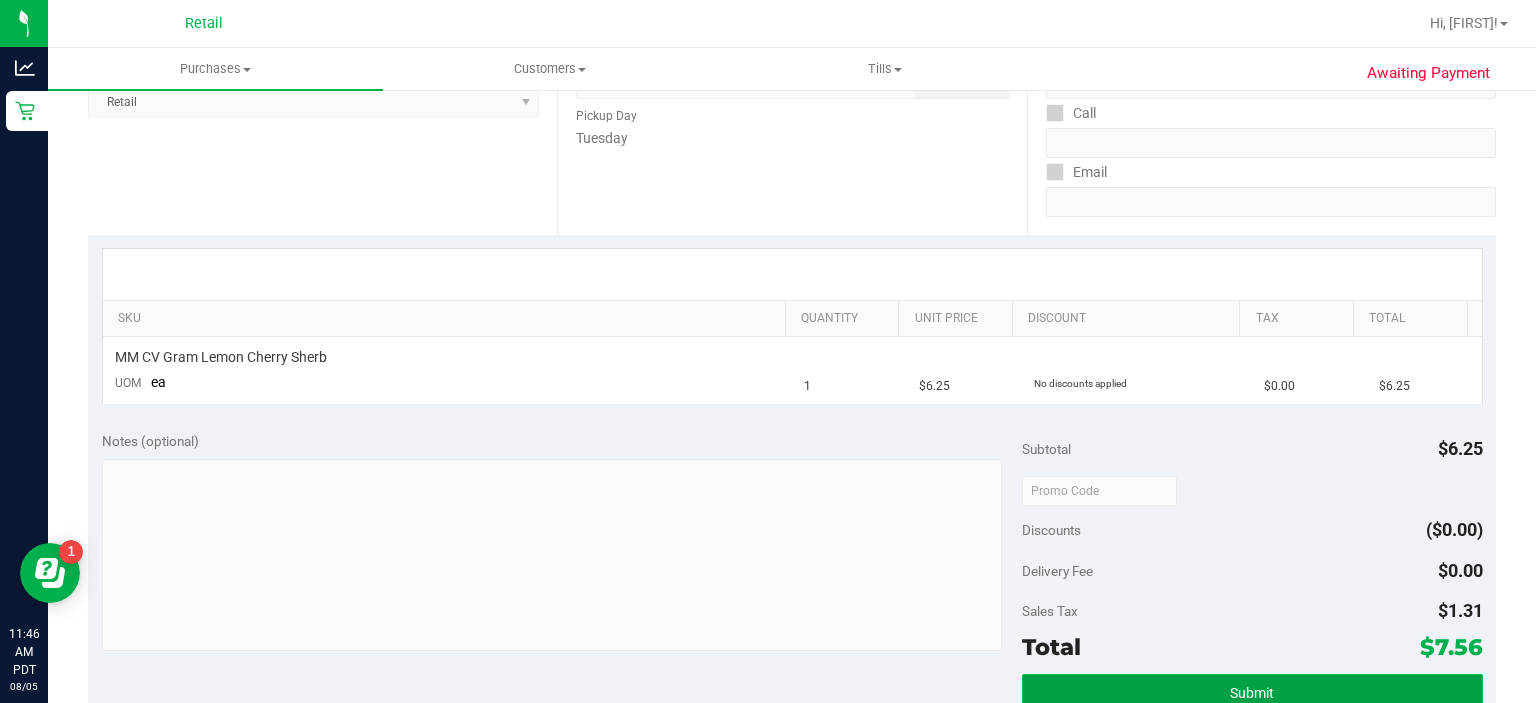 click on "Submit" at bounding box center (1252, 692) 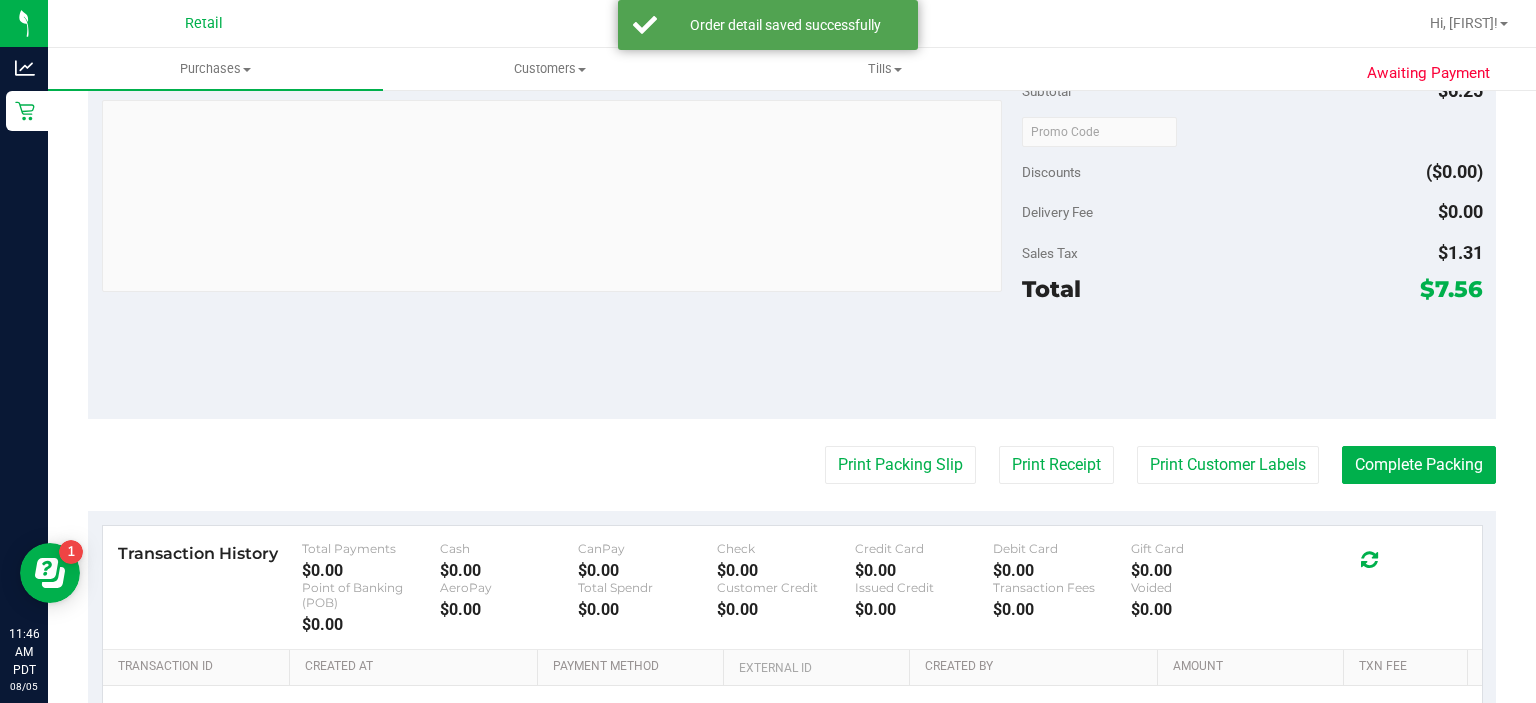scroll, scrollTop: 936, scrollLeft: 0, axis: vertical 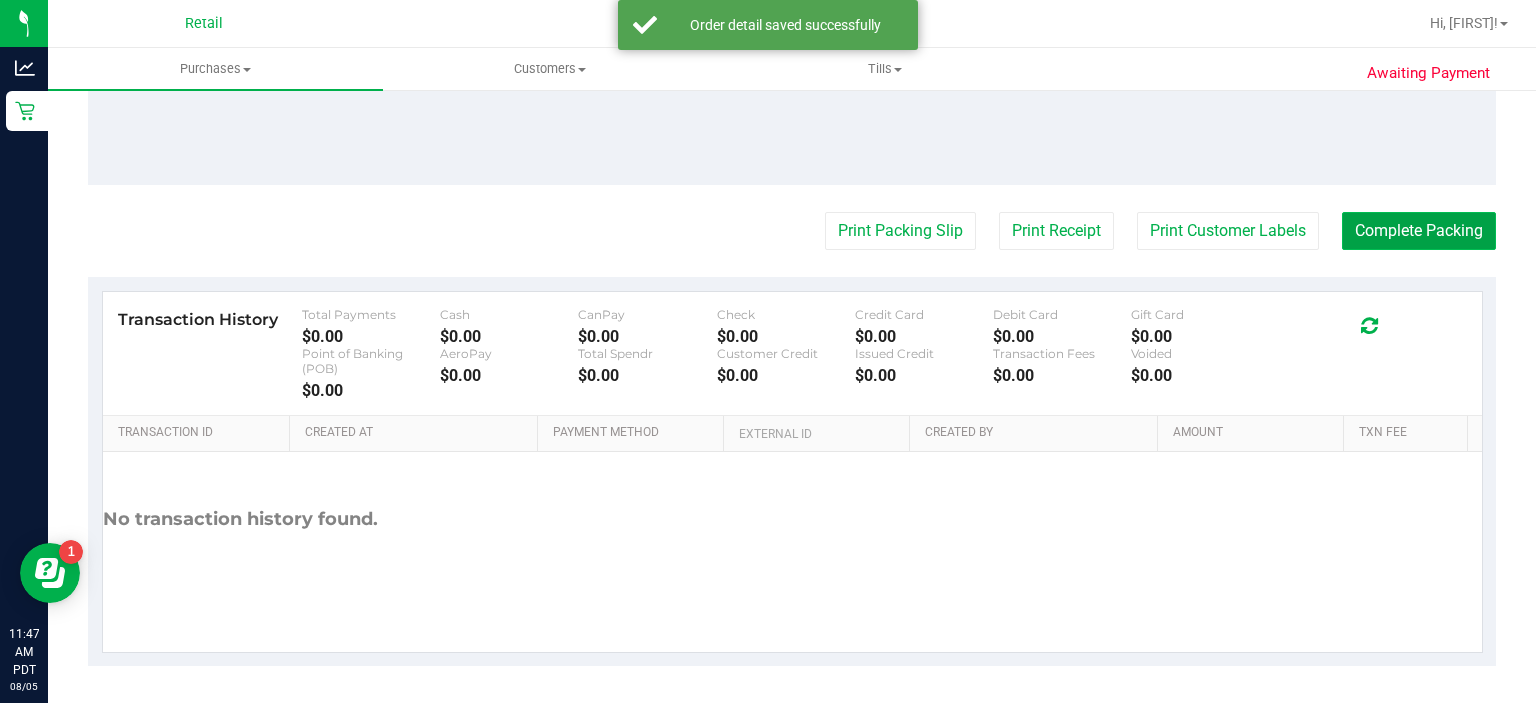 click on "Complete Packing" at bounding box center (1419, 231) 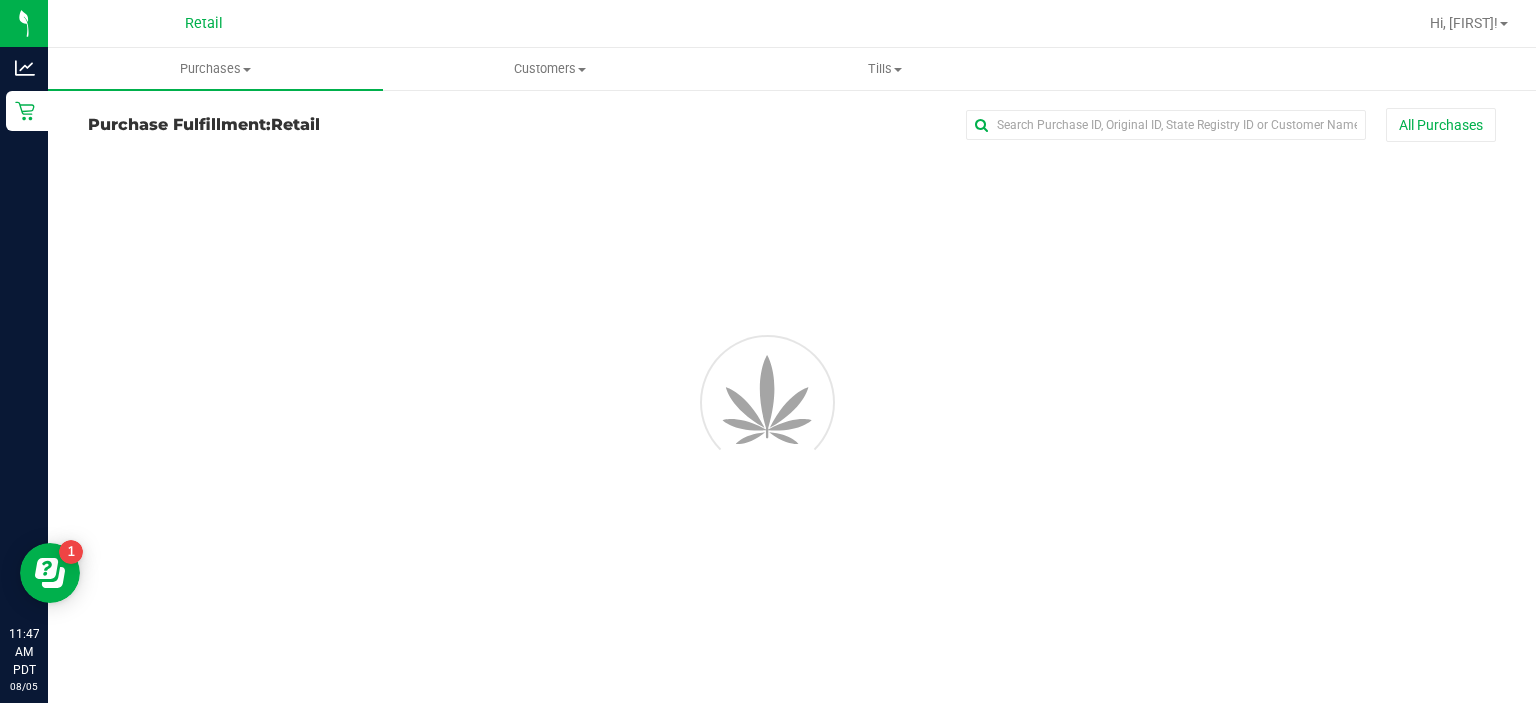 scroll, scrollTop: 0, scrollLeft: 0, axis: both 